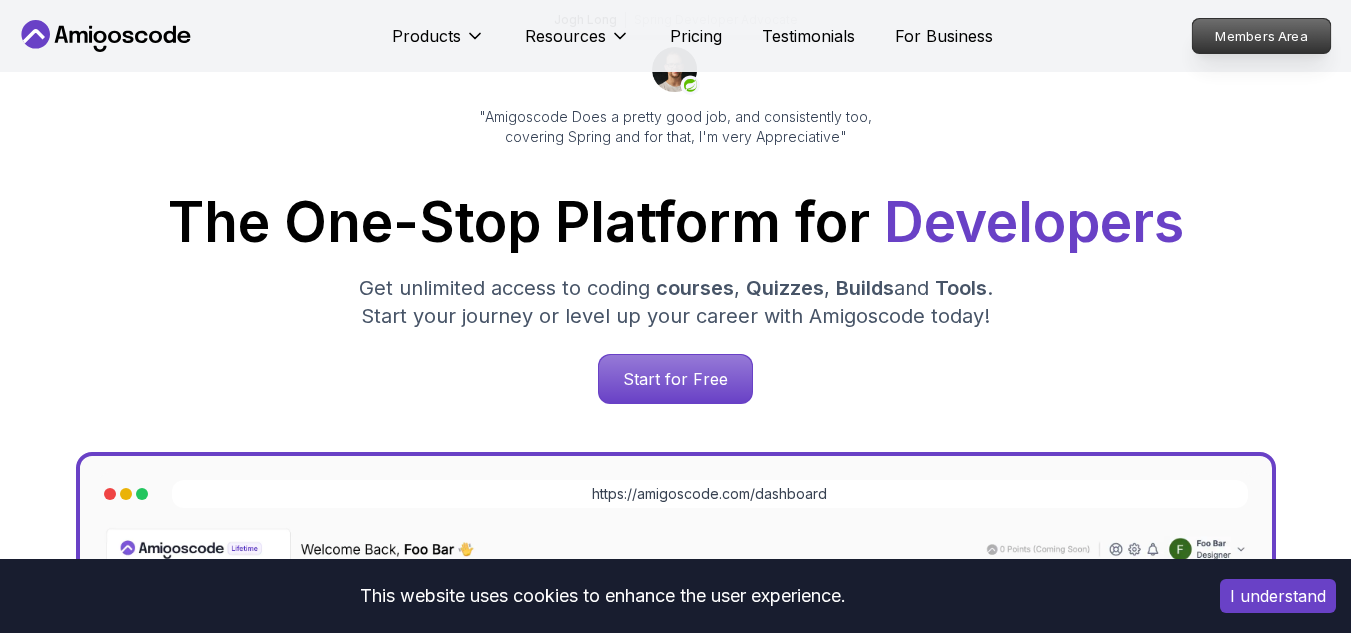 scroll, scrollTop: 195, scrollLeft: 0, axis: vertical 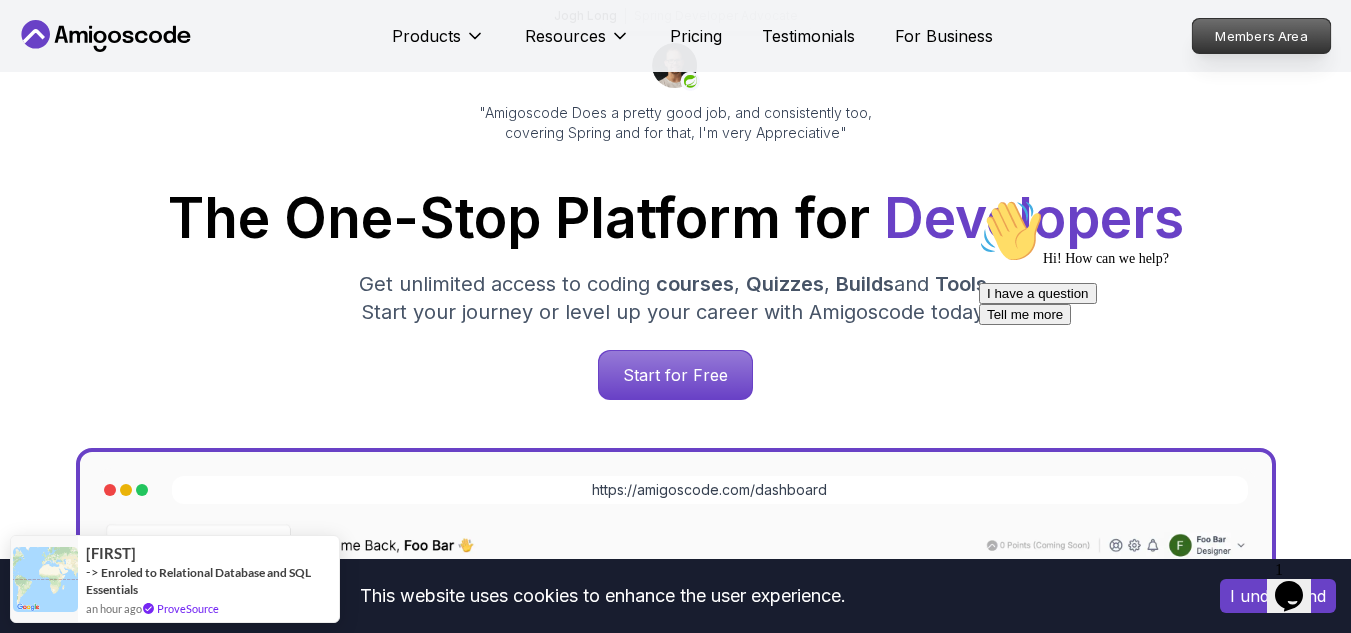 click on "Members Area" at bounding box center (1262, 36) 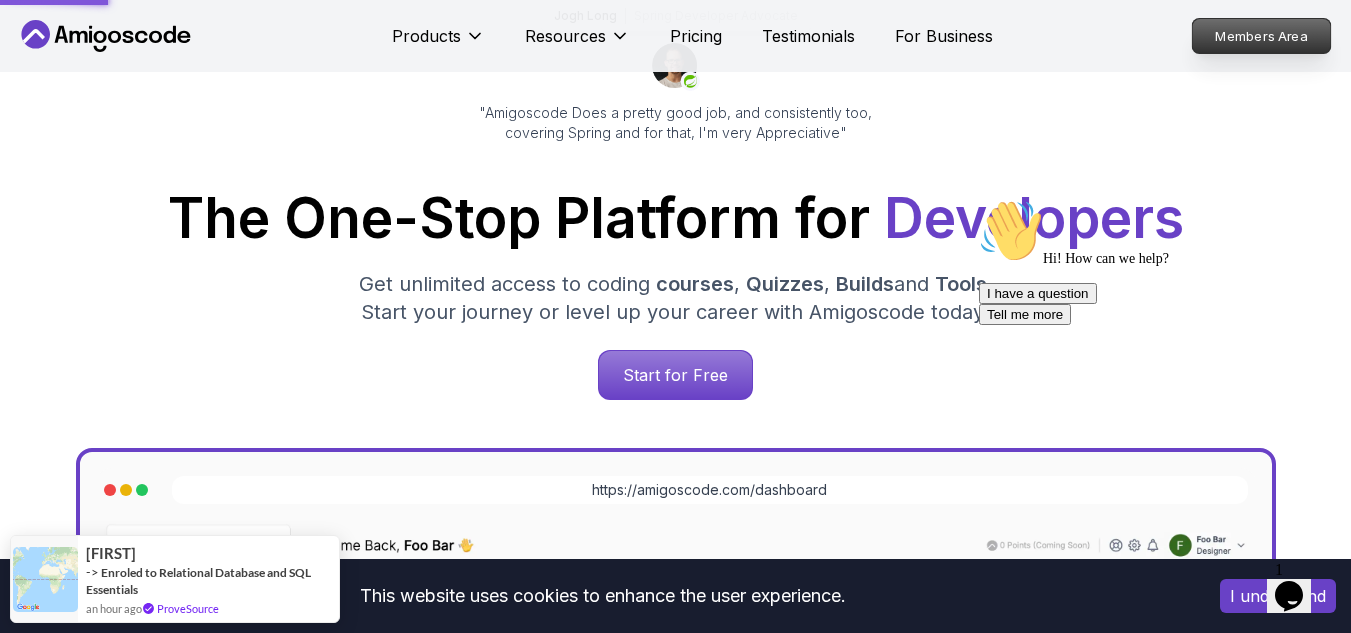 scroll, scrollTop: 196, scrollLeft: 0, axis: vertical 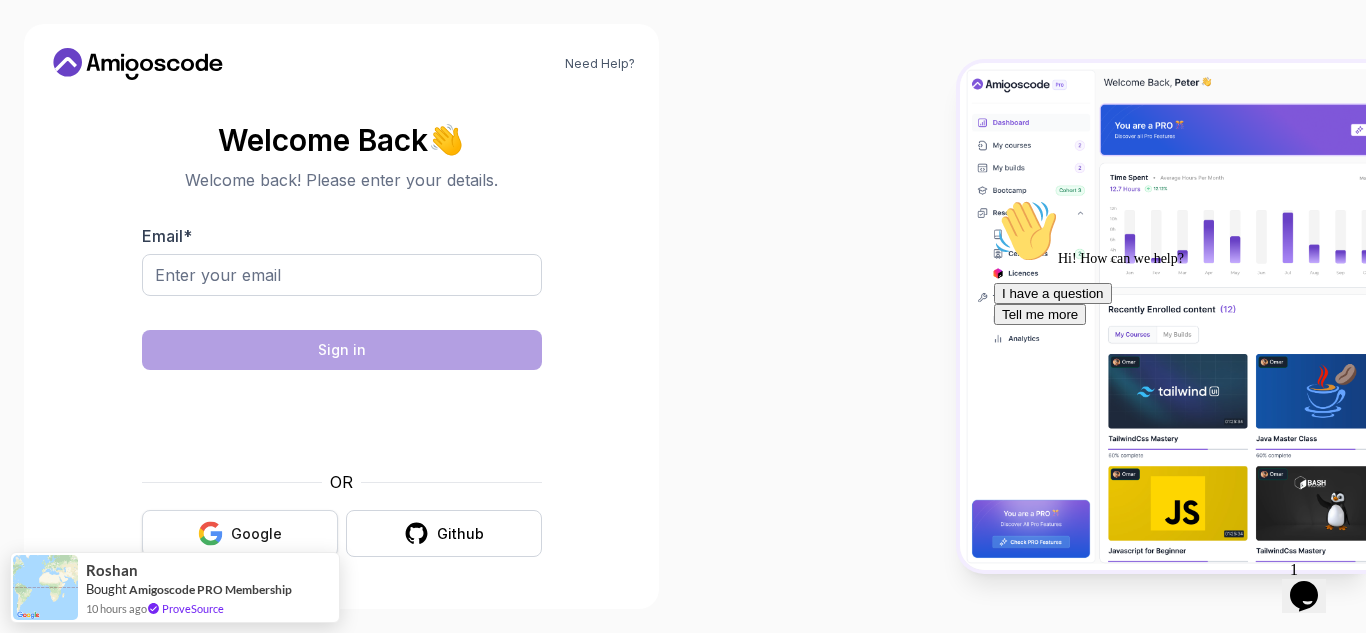 click on "Google" at bounding box center [240, 533] 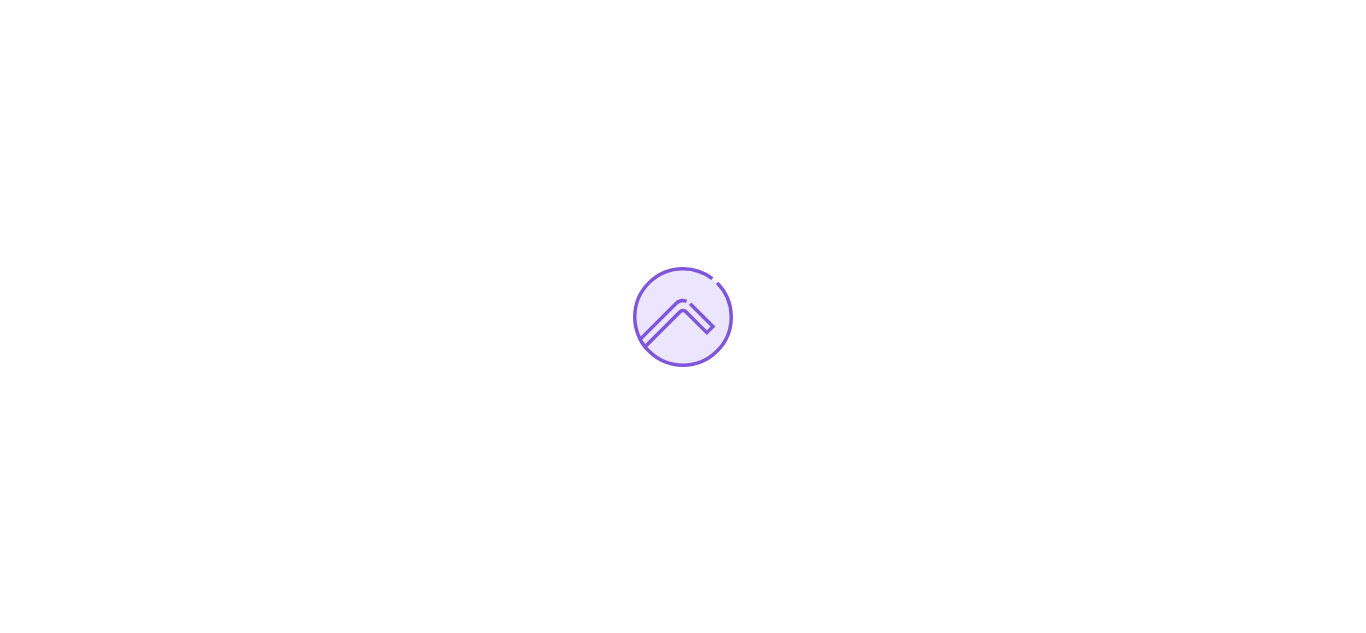 scroll, scrollTop: 0, scrollLeft: 0, axis: both 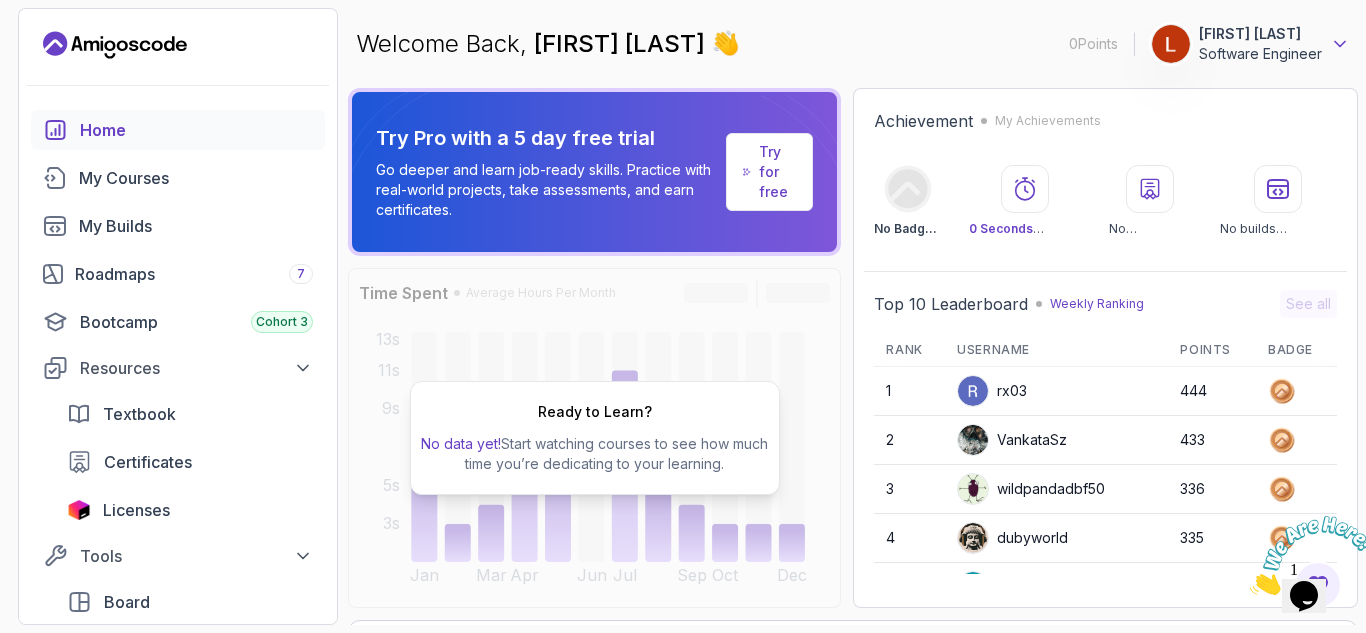 click 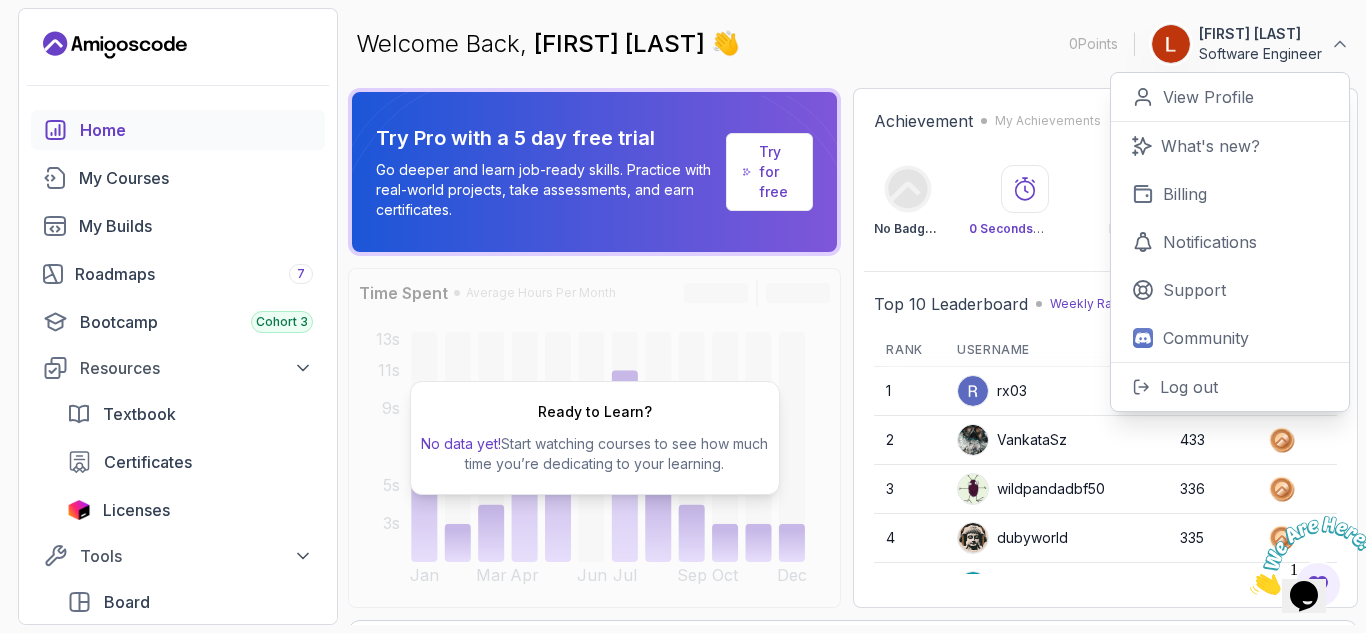 click on "[FIRST] [LAST]" at bounding box center (1260, 34) 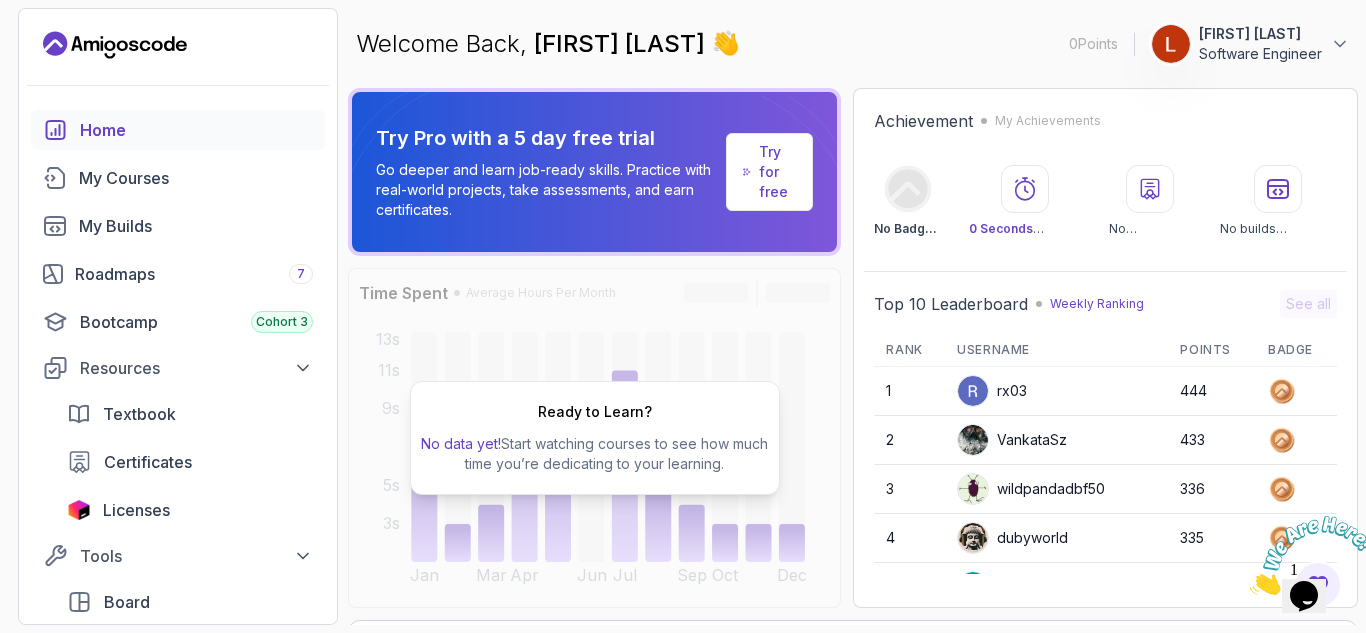 click on "[FIRST] [LAST]" at bounding box center (1260, 34) 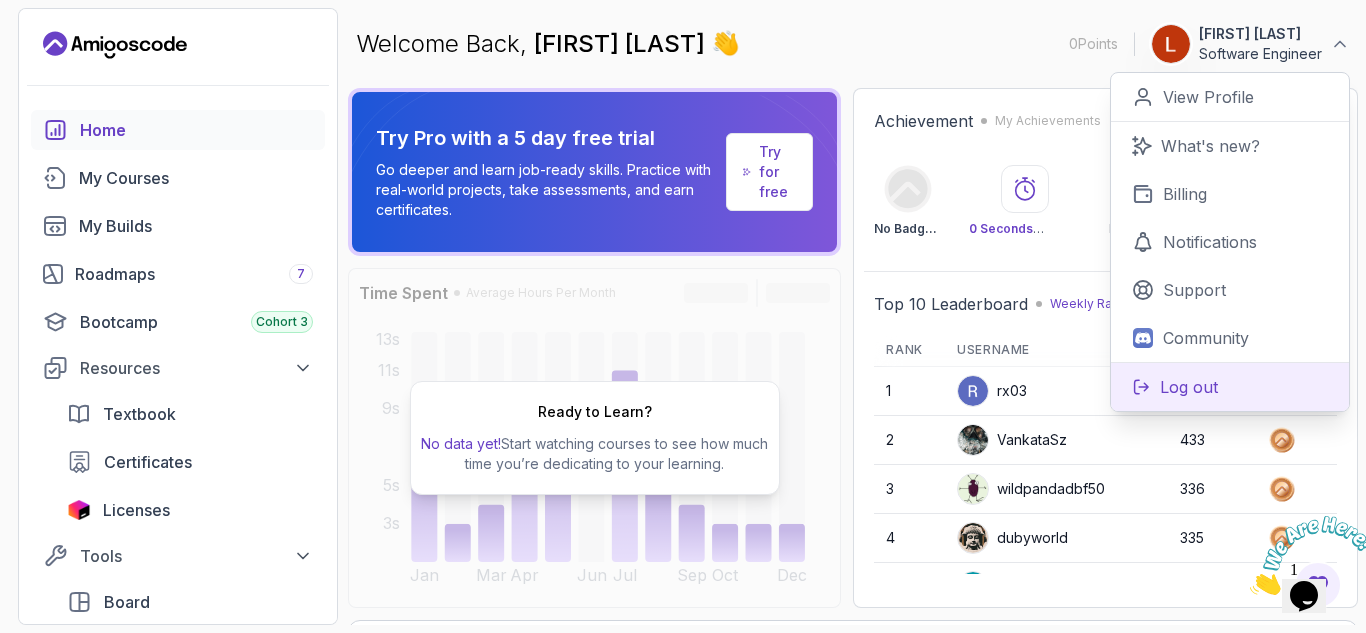 click on "Log out" at bounding box center (1189, 387) 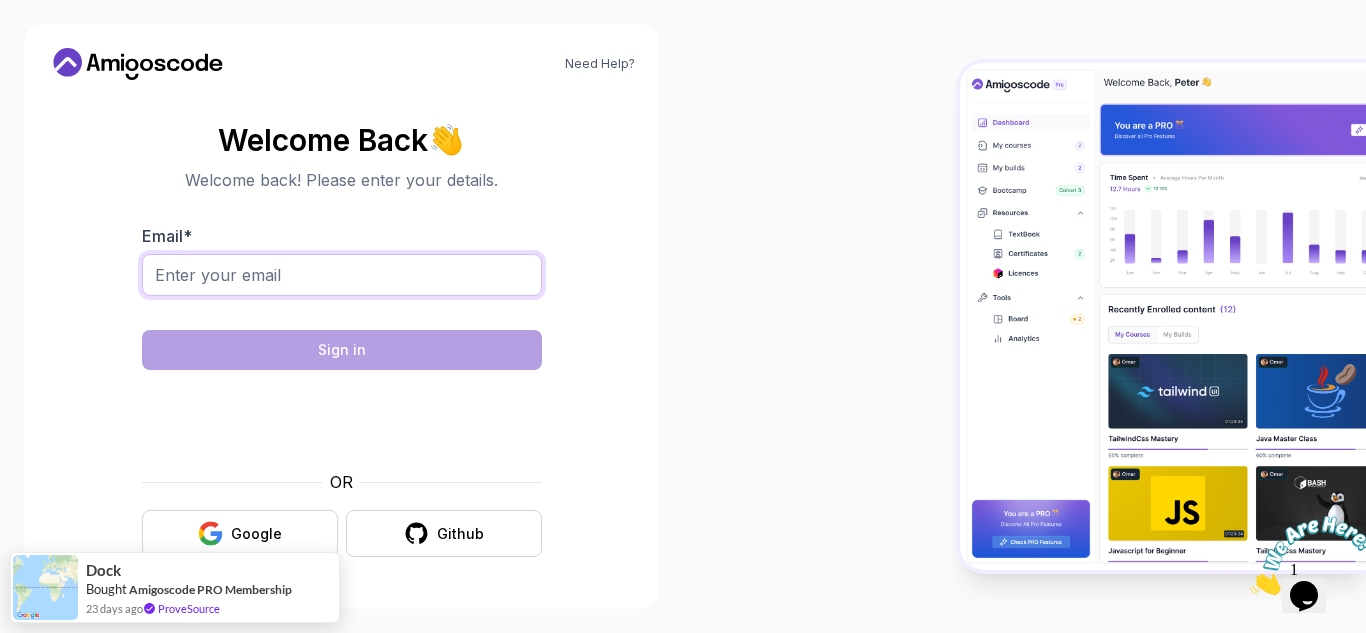click on "Email *" at bounding box center (342, 275) 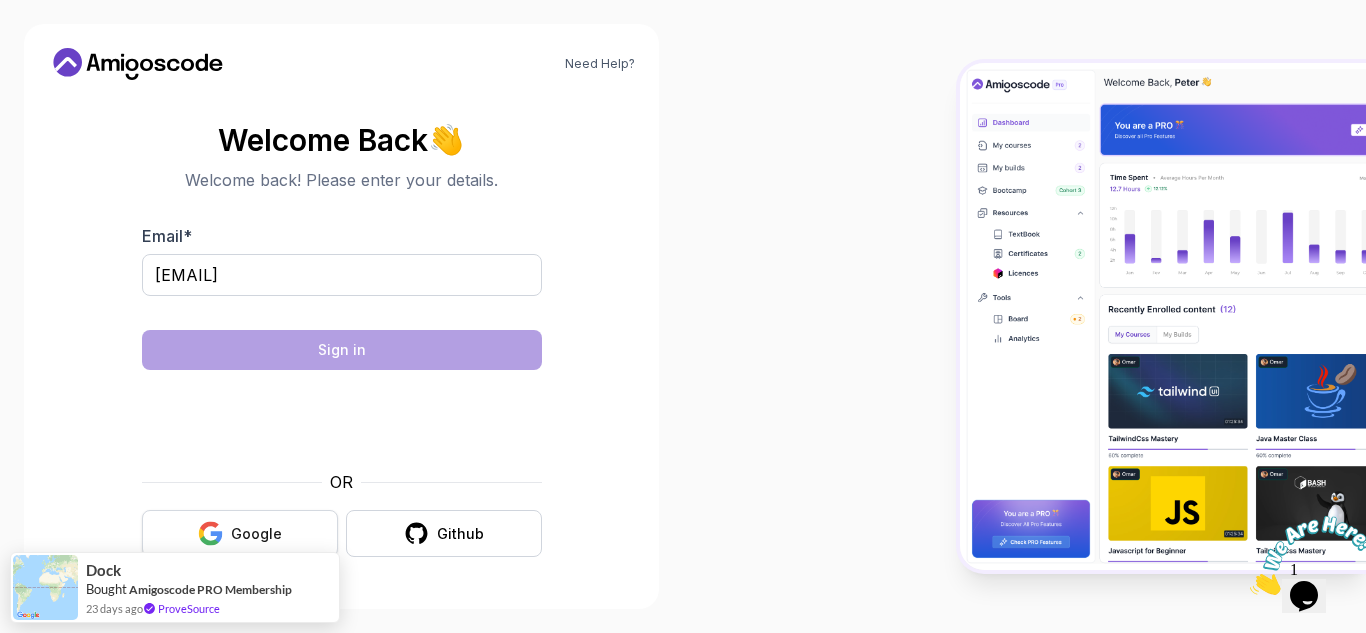 click on "Google" at bounding box center [240, 533] 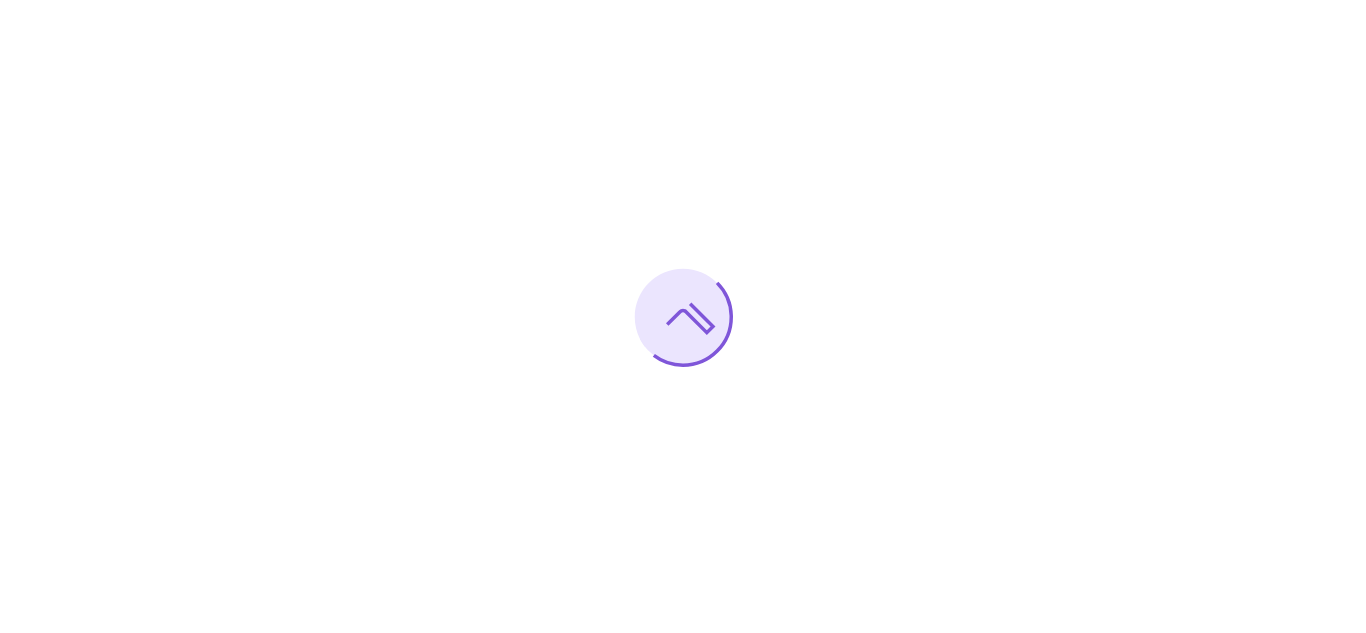 scroll, scrollTop: 0, scrollLeft: 0, axis: both 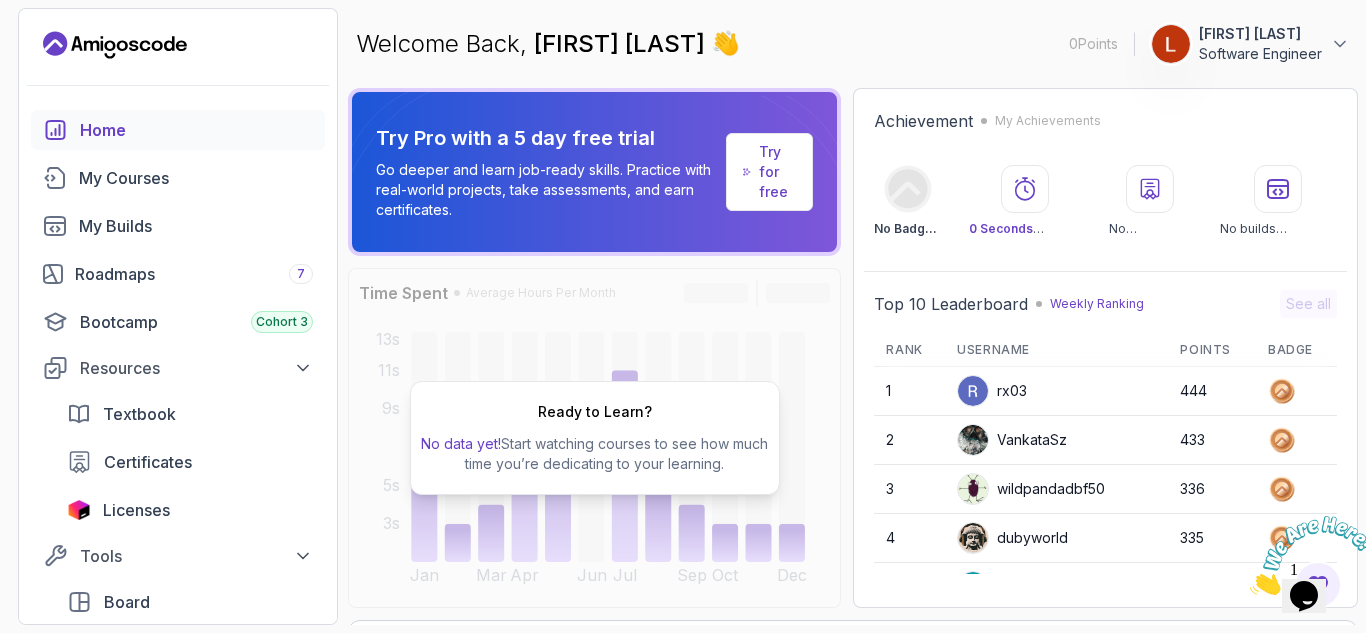 click on "Welcome Back,   [FIRST] [LAST]   👋 0  Points 1 [FIRST] [LAST] Software Engineer" at bounding box center [853, 44] 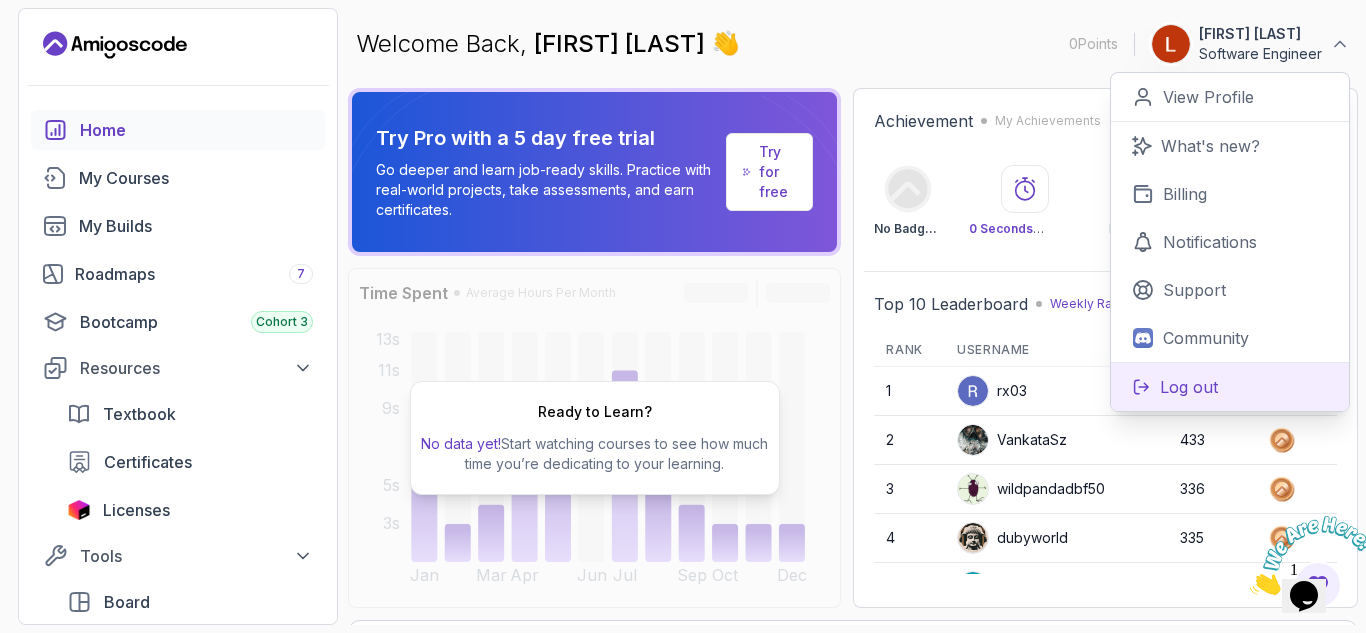click on "Log out" at bounding box center [1189, 387] 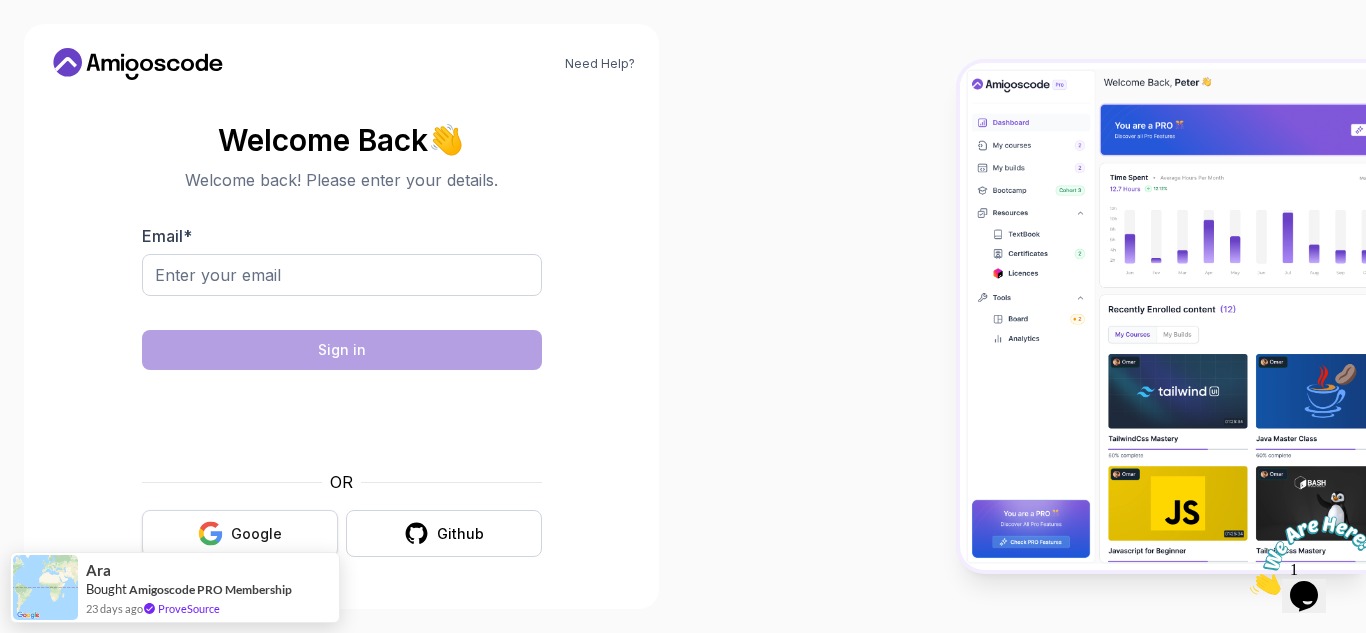 click 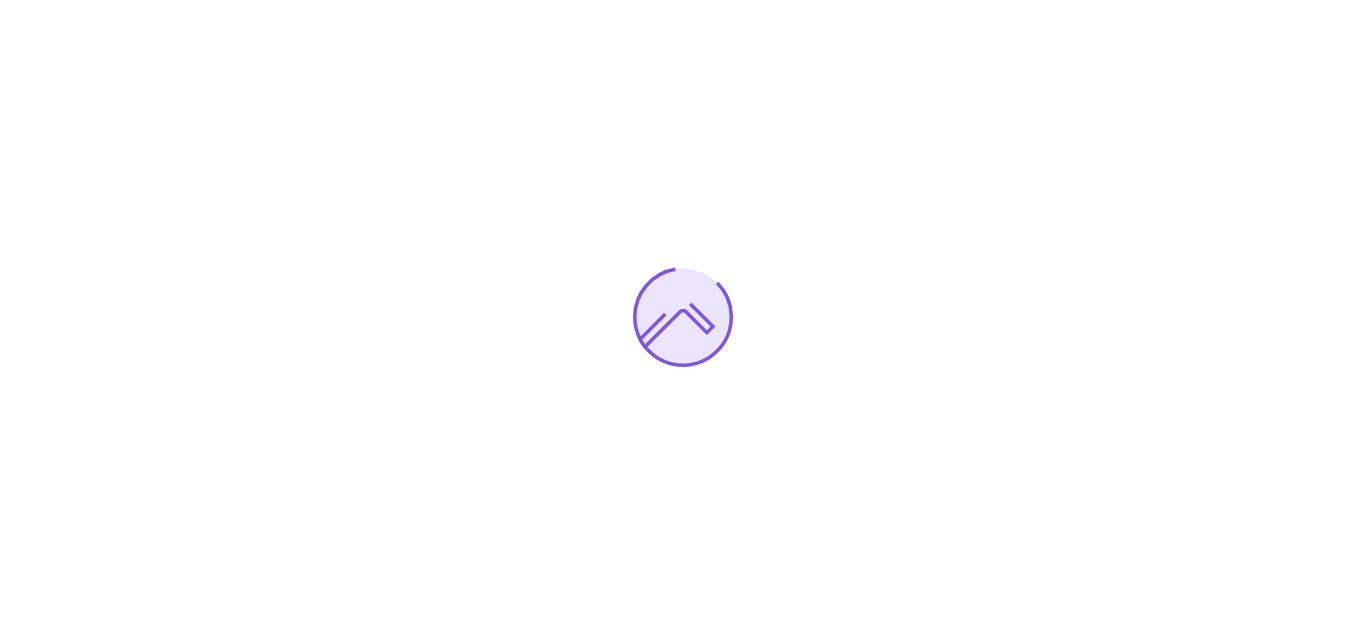 scroll, scrollTop: 0, scrollLeft: 0, axis: both 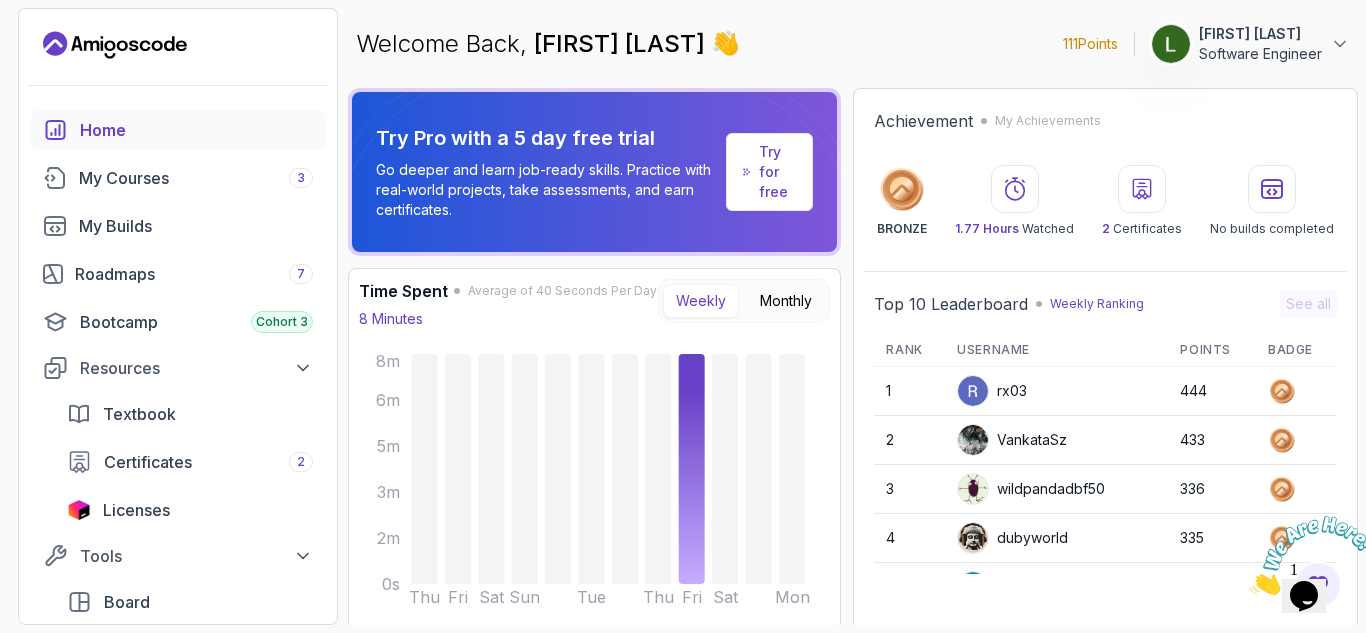 click on "Welcome Back,   [FIRST] [LAST]   👋 111  Points 1 [FIRST] [LAST] Software Engineer" at bounding box center (853, 44) 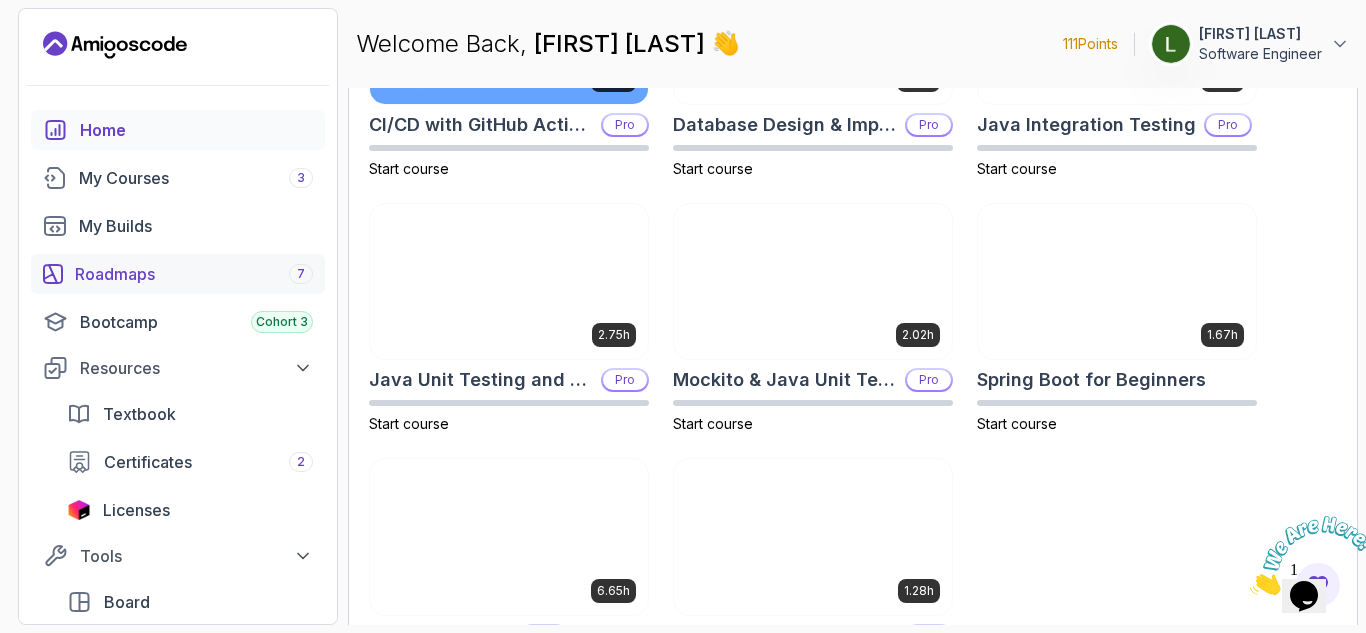 scroll, scrollTop: 799, scrollLeft: 0, axis: vertical 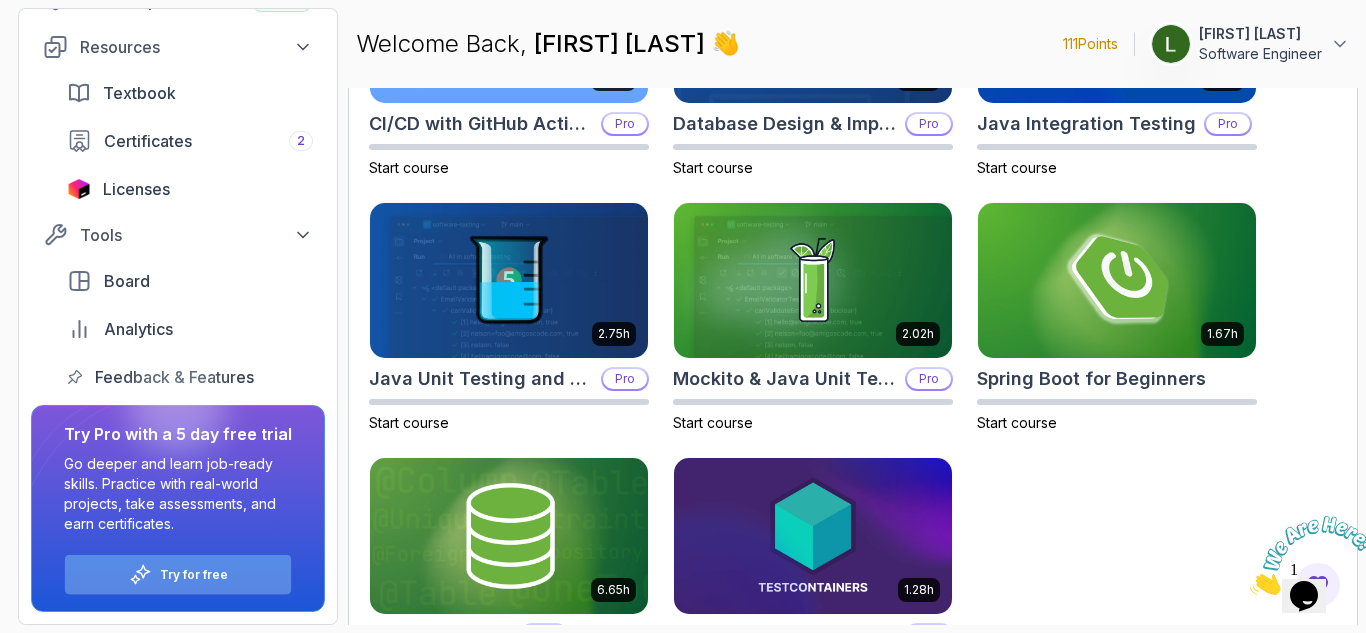 click on "Try for free" at bounding box center [178, 574] 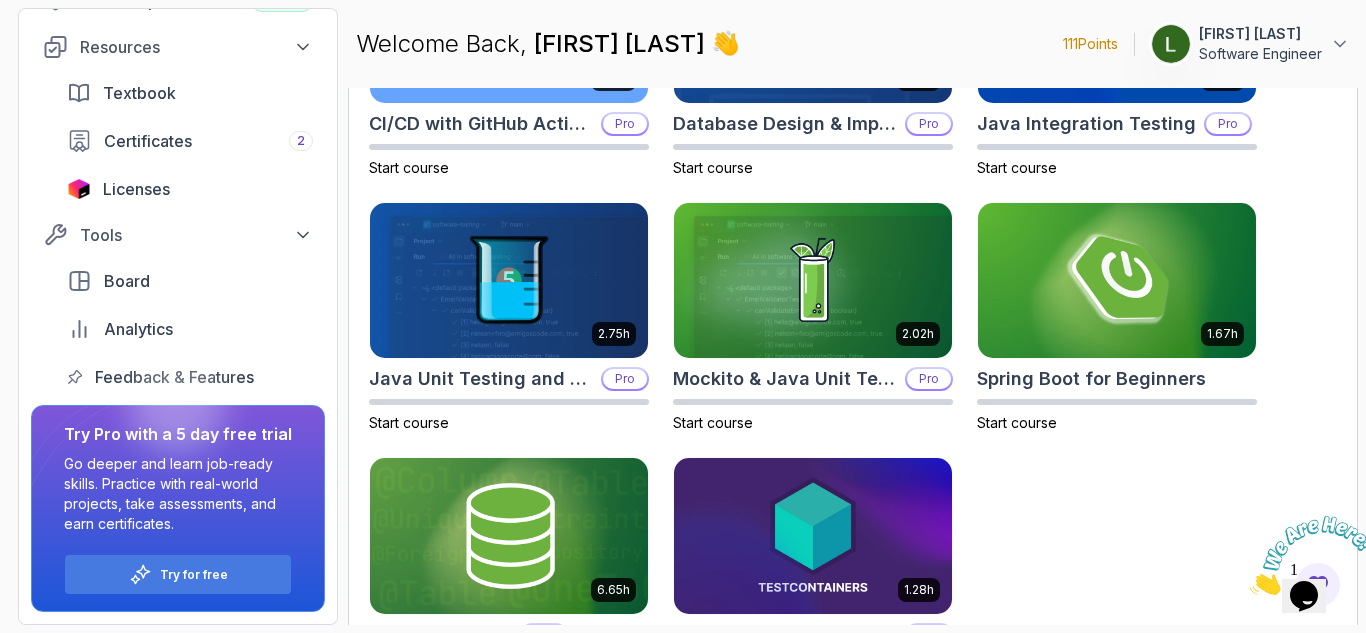 click at bounding box center (1312, 555) 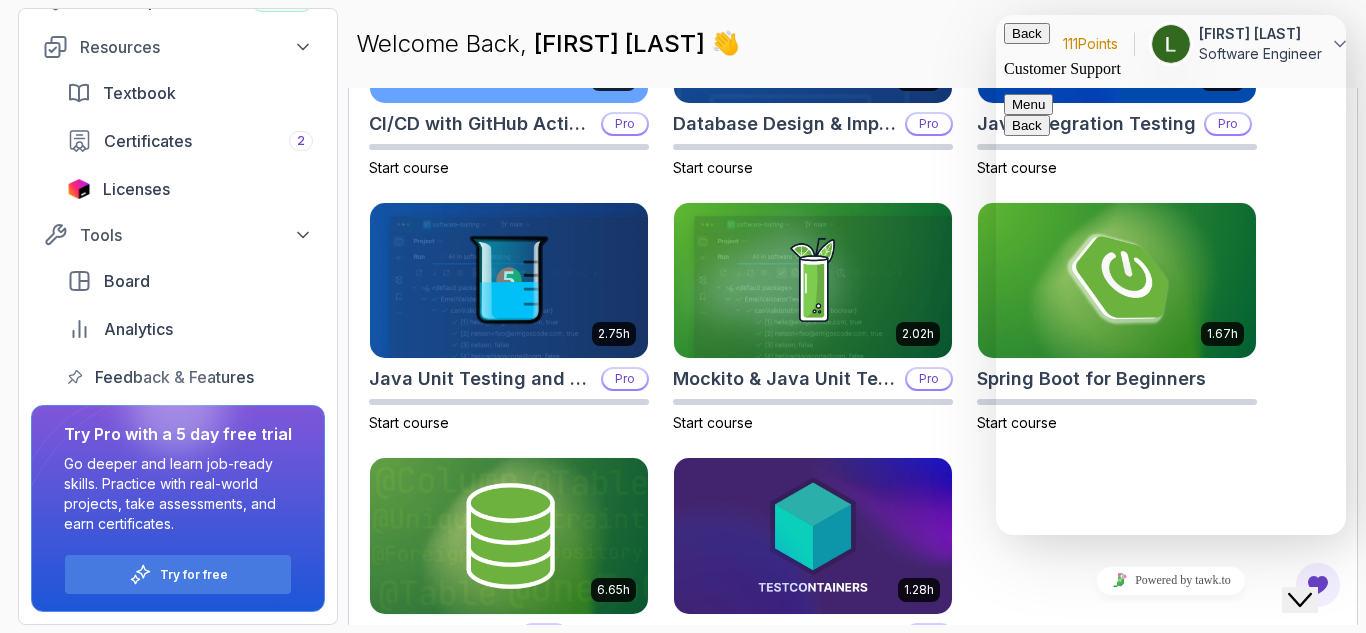 click on "Menu" at bounding box center (1028, 104) 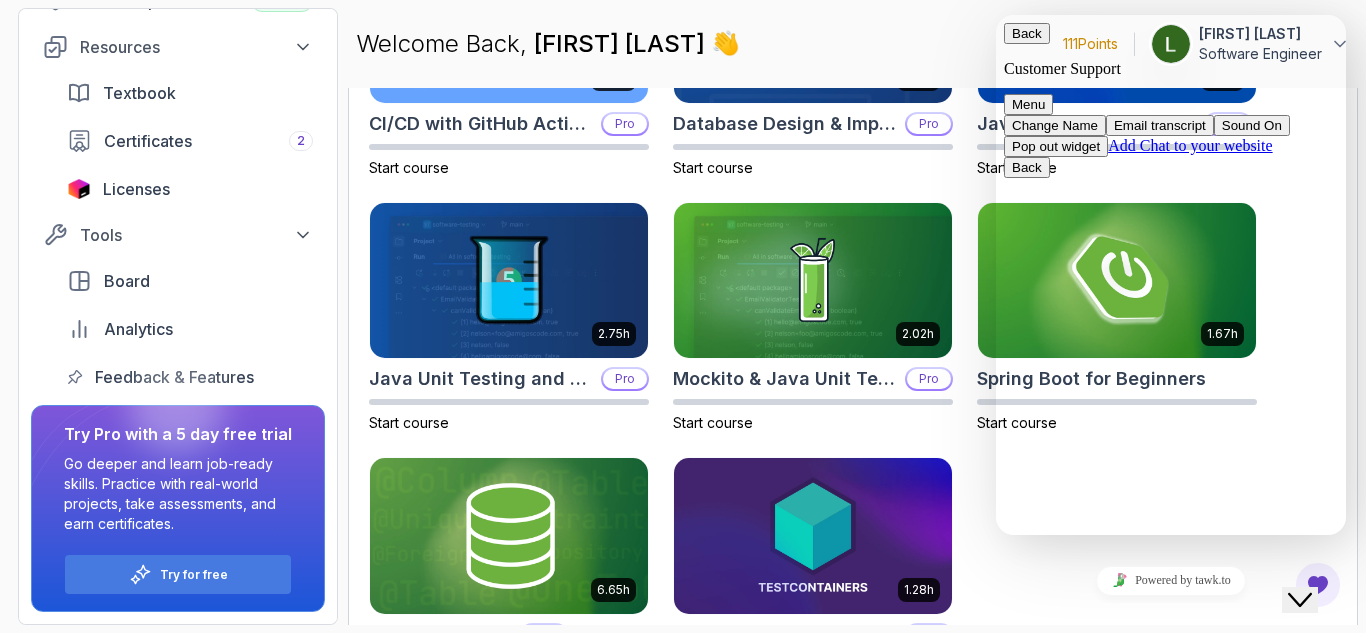 click on "Close Chat This icon closes the chat window." at bounding box center (1300, 600) 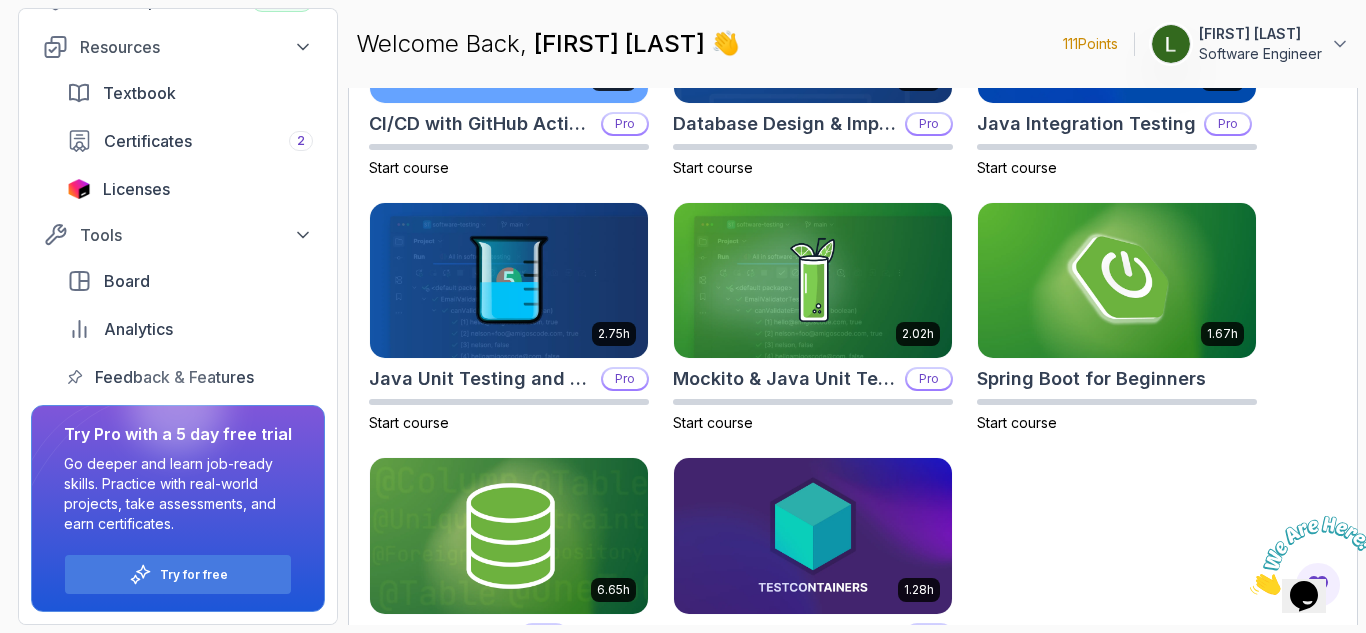 click at bounding box center (1250, 589) 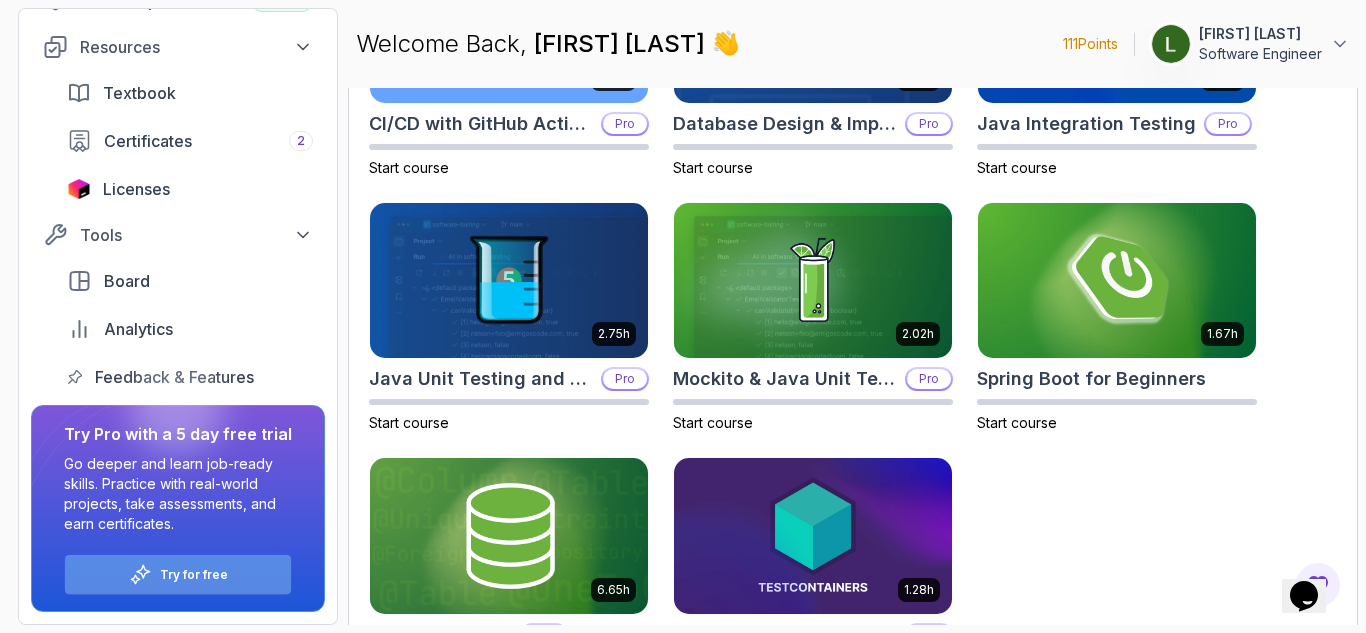click on "Try for free" at bounding box center [194, 575] 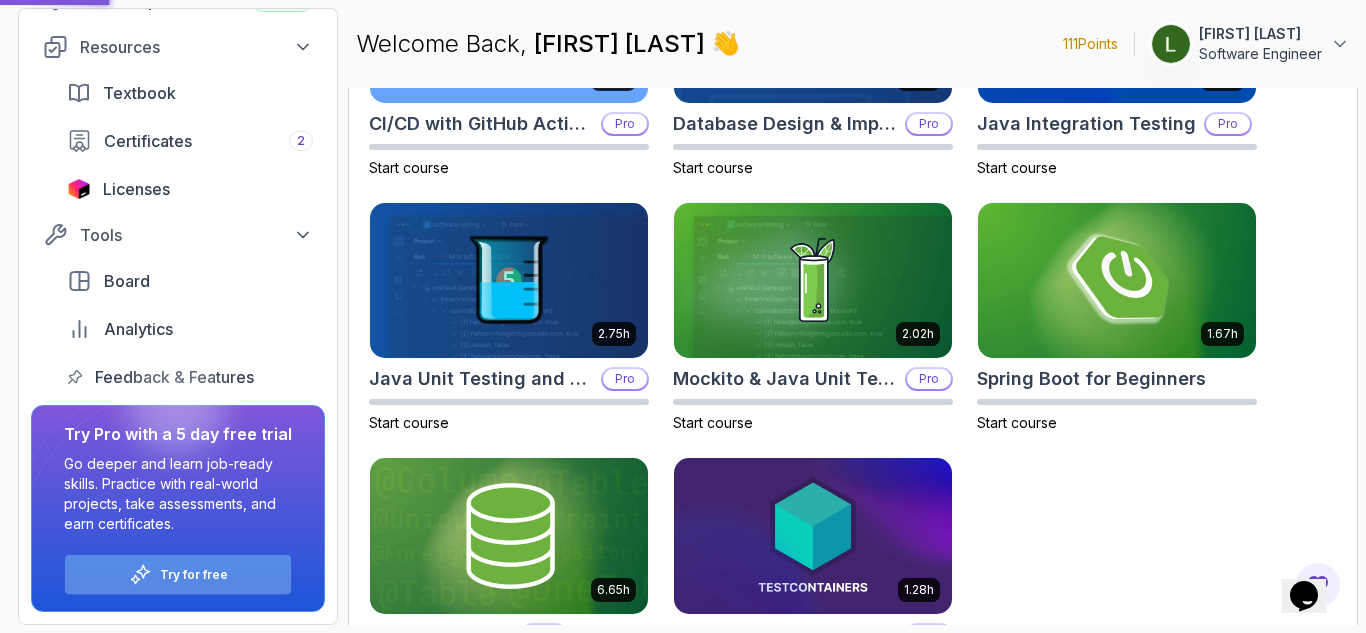 scroll, scrollTop: 118, scrollLeft: 0, axis: vertical 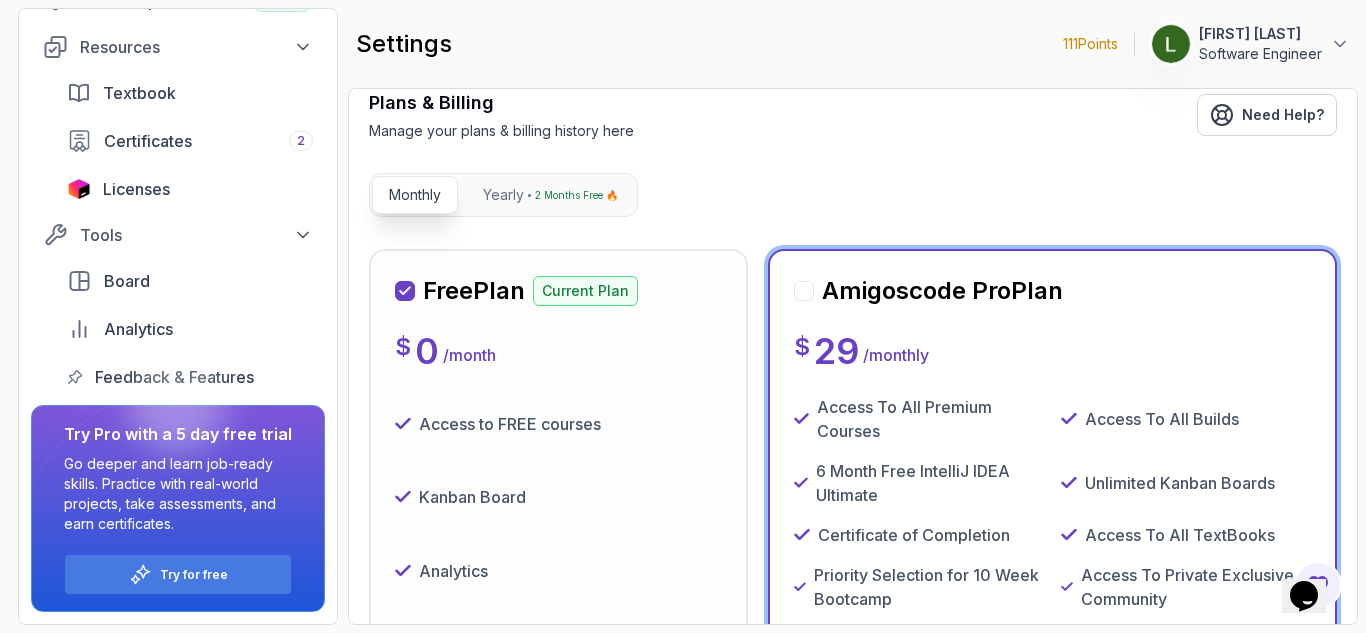 click on "$ 0 / month" at bounding box center [558, 351] 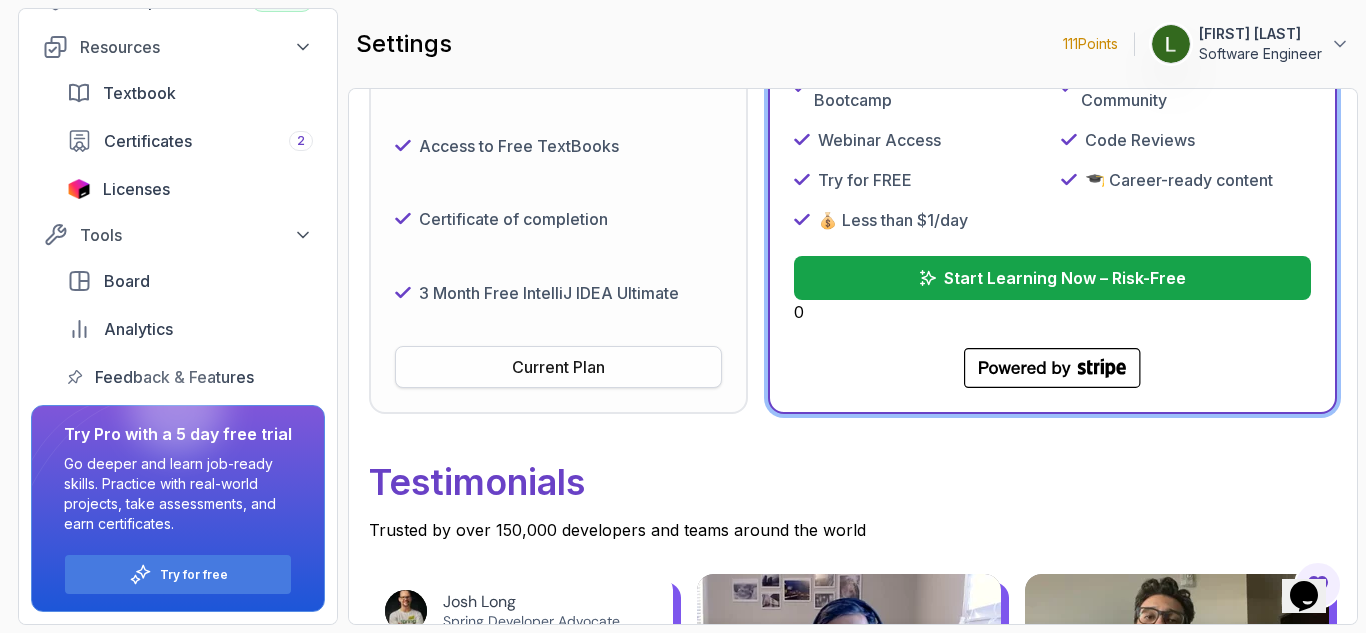 scroll, scrollTop: 618, scrollLeft: 0, axis: vertical 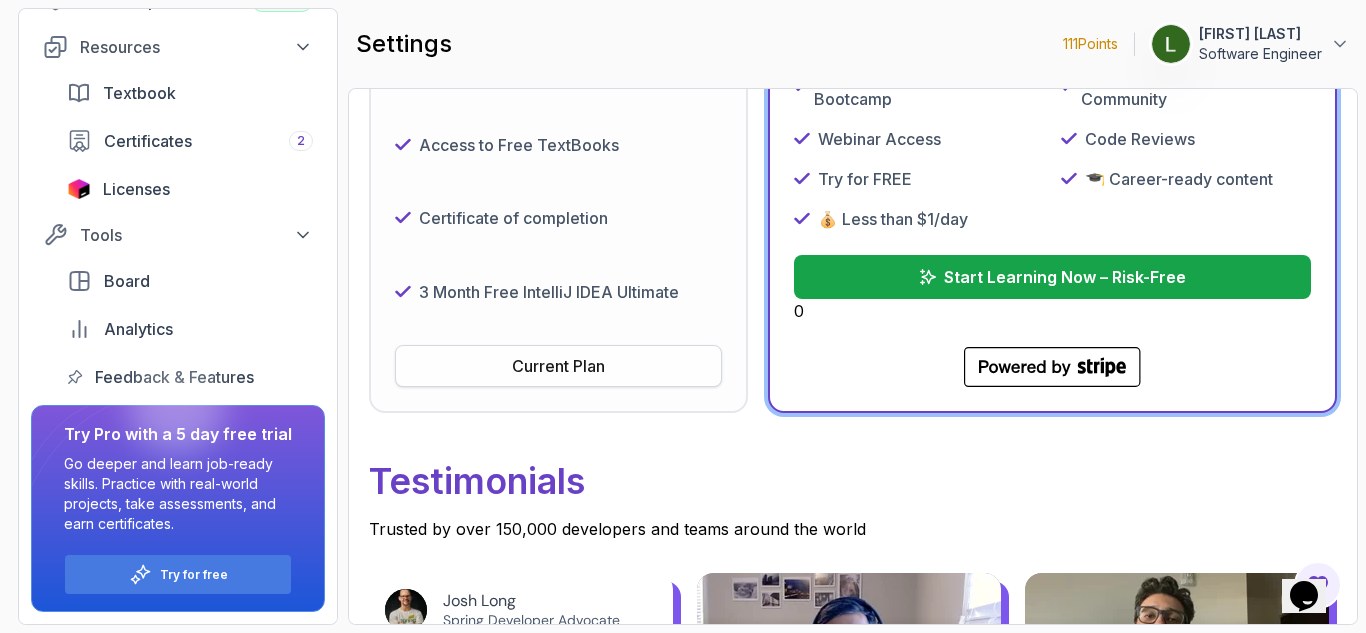 click on "Current Plan" at bounding box center (558, 366) 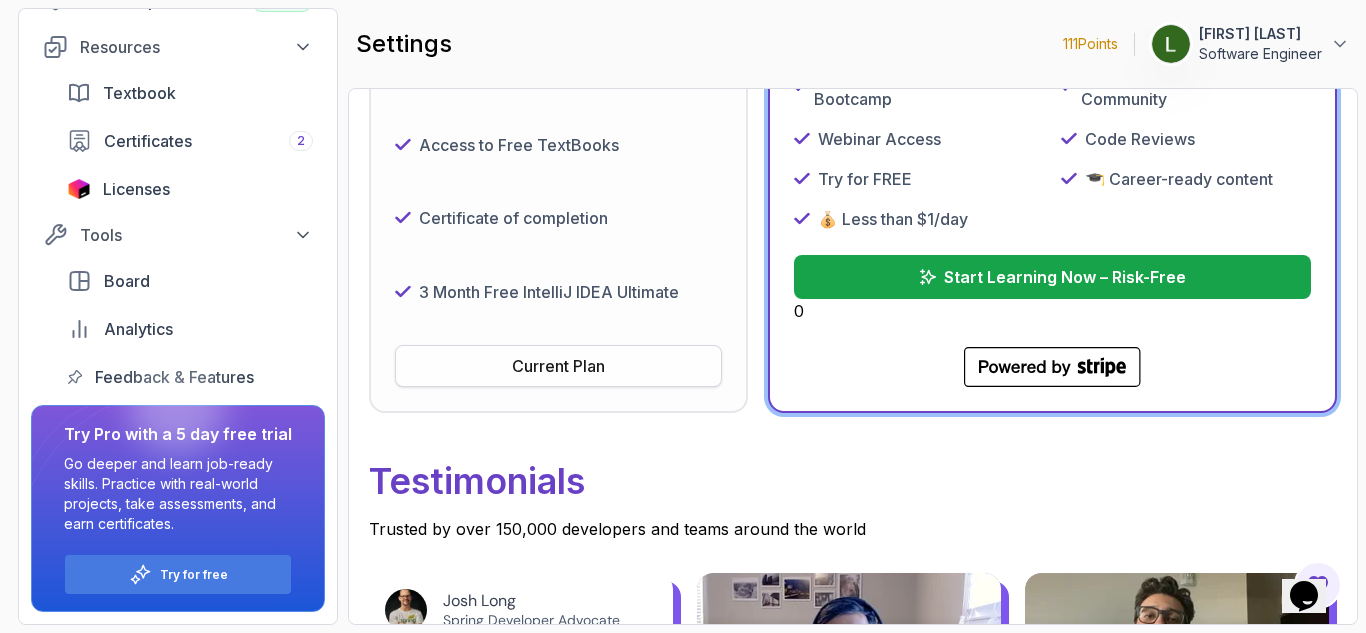 click on "Current Plan" at bounding box center (558, 366) 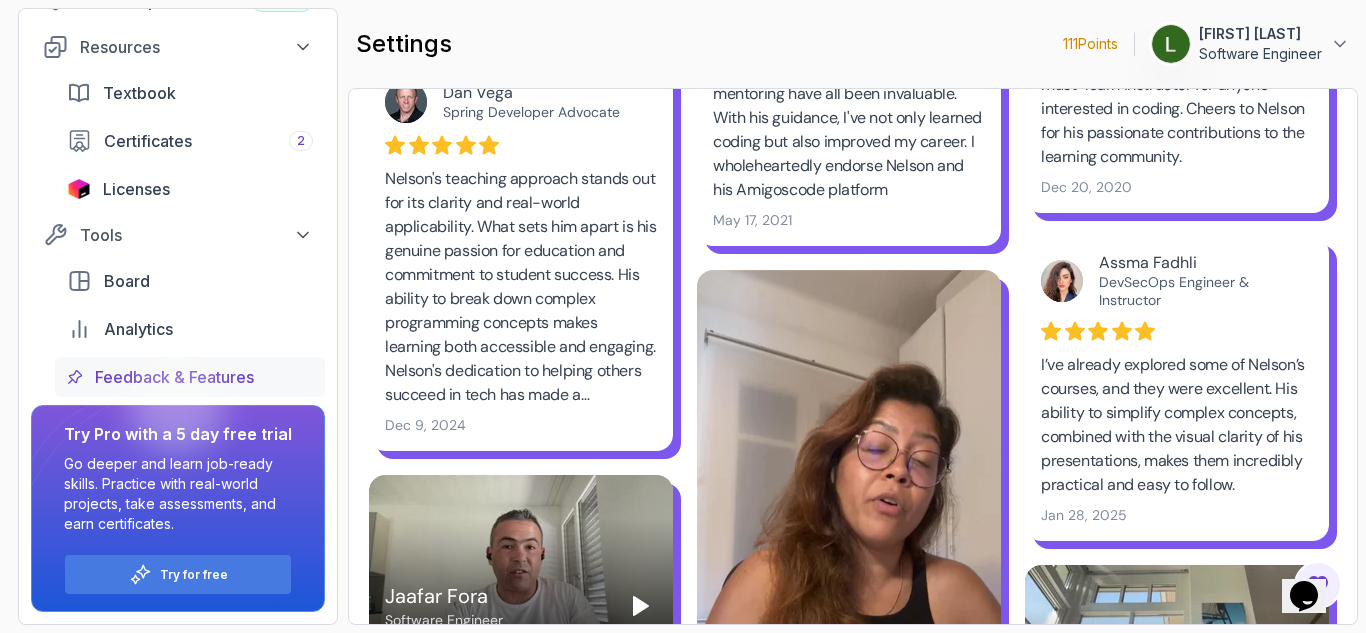 scroll, scrollTop: 1817, scrollLeft: 0, axis: vertical 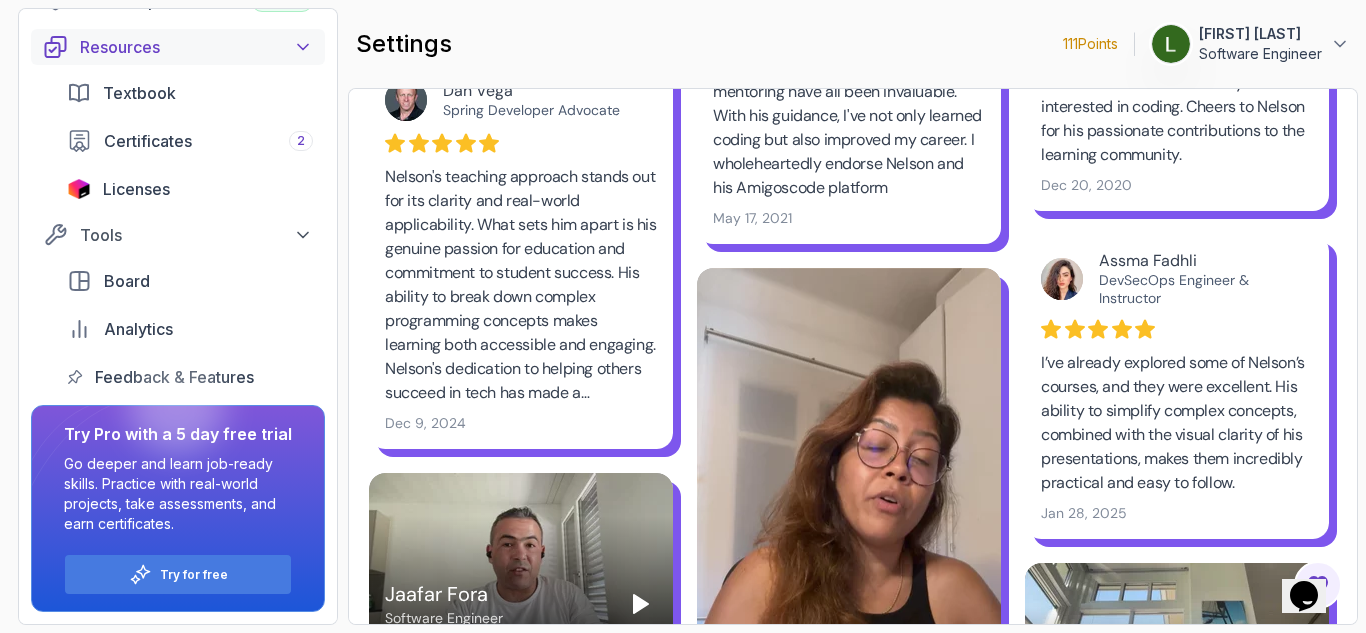 click 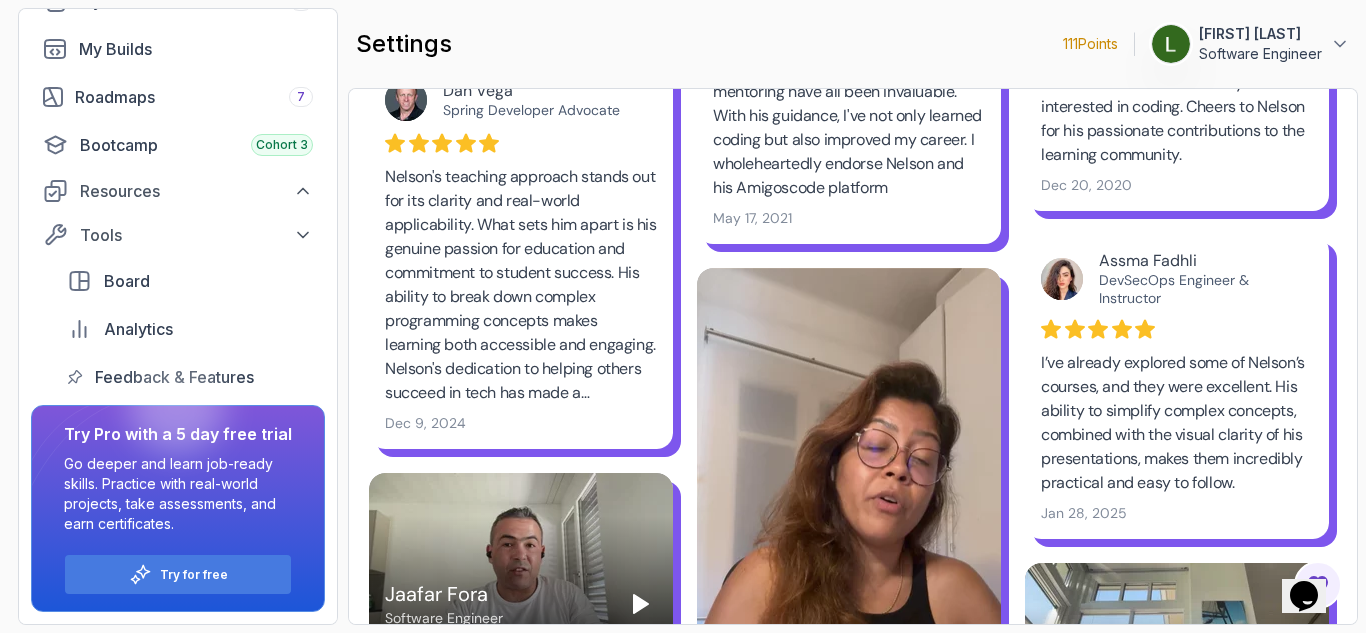 scroll, scrollTop: 177, scrollLeft: 0, axis: vertical 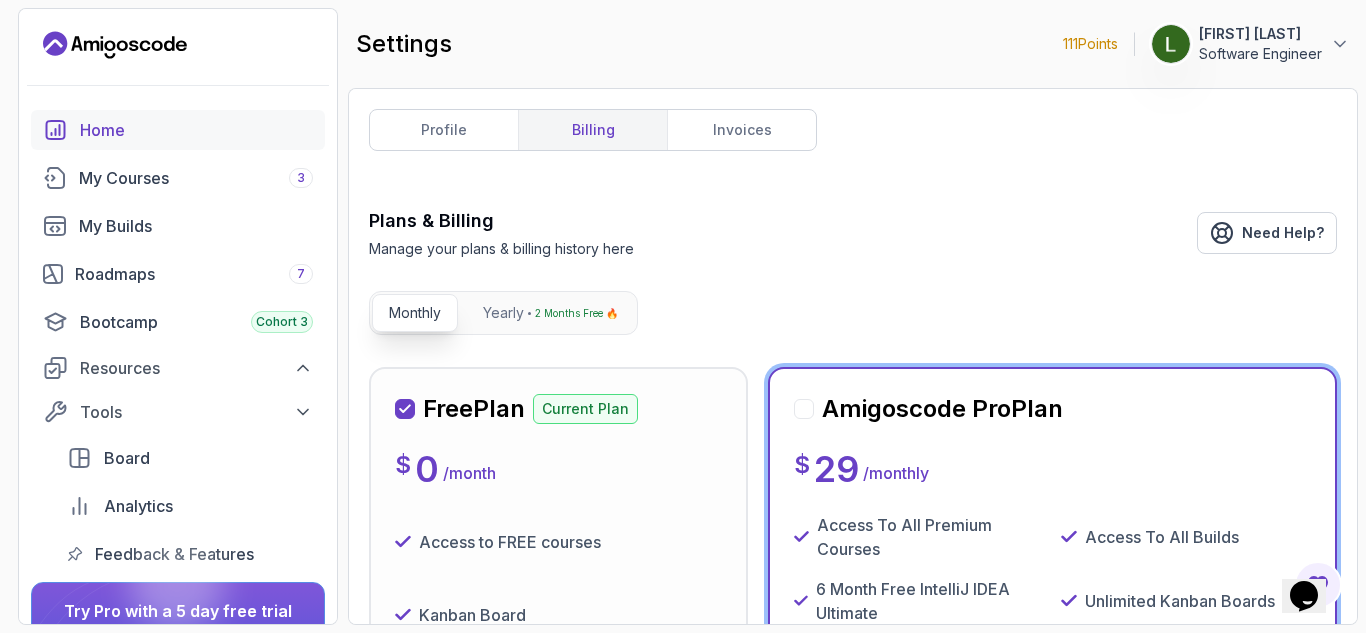 click on "Home" at bounding box center (196, 130) 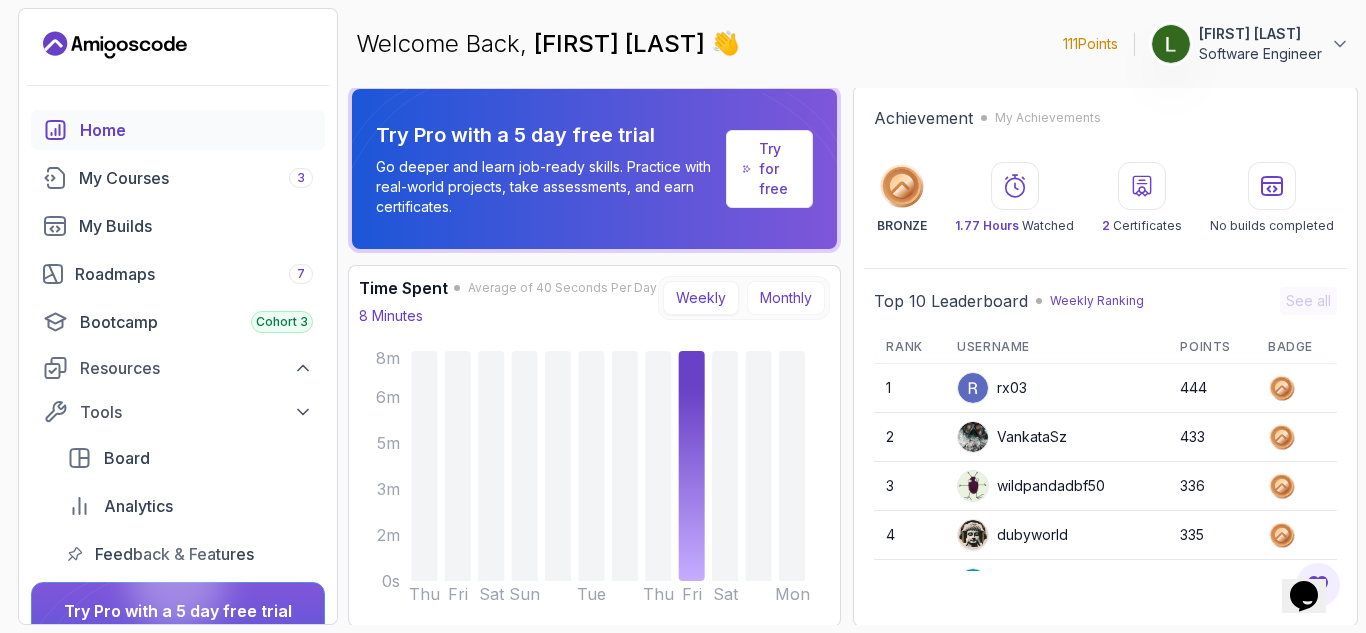 scroll, scrollTop: 0, scrollLeft: 0, axis: both 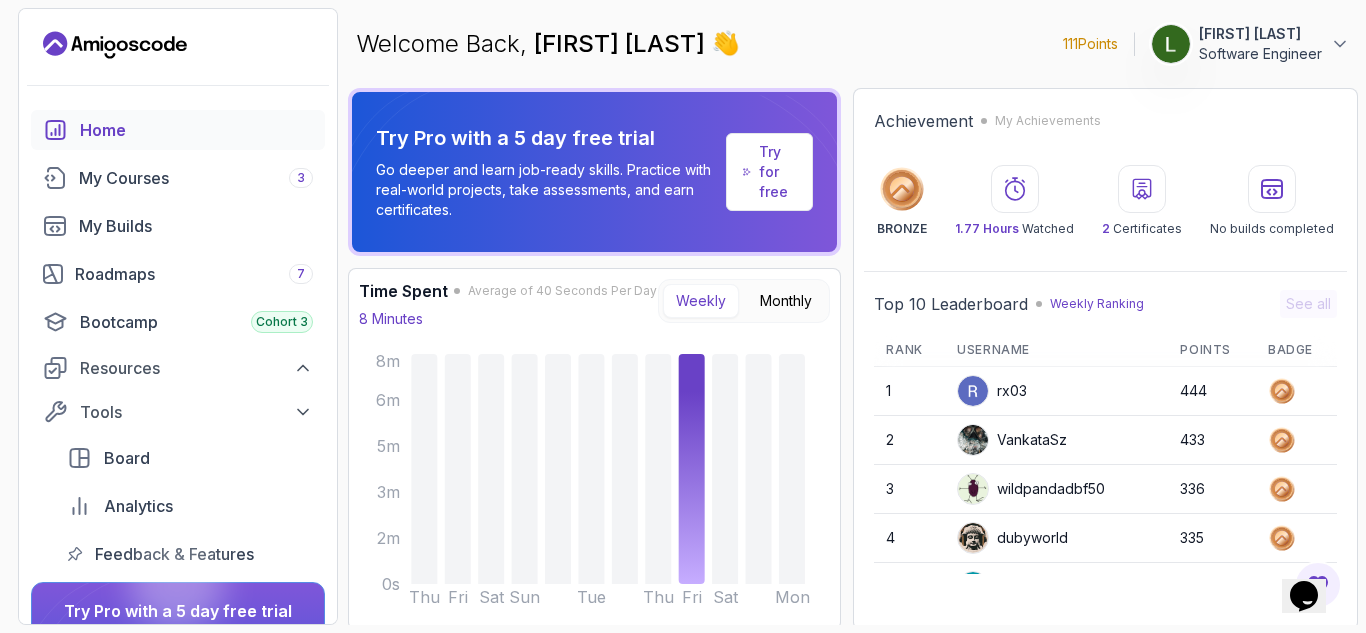 click on "Try for free" at bounding box center [769, 172] 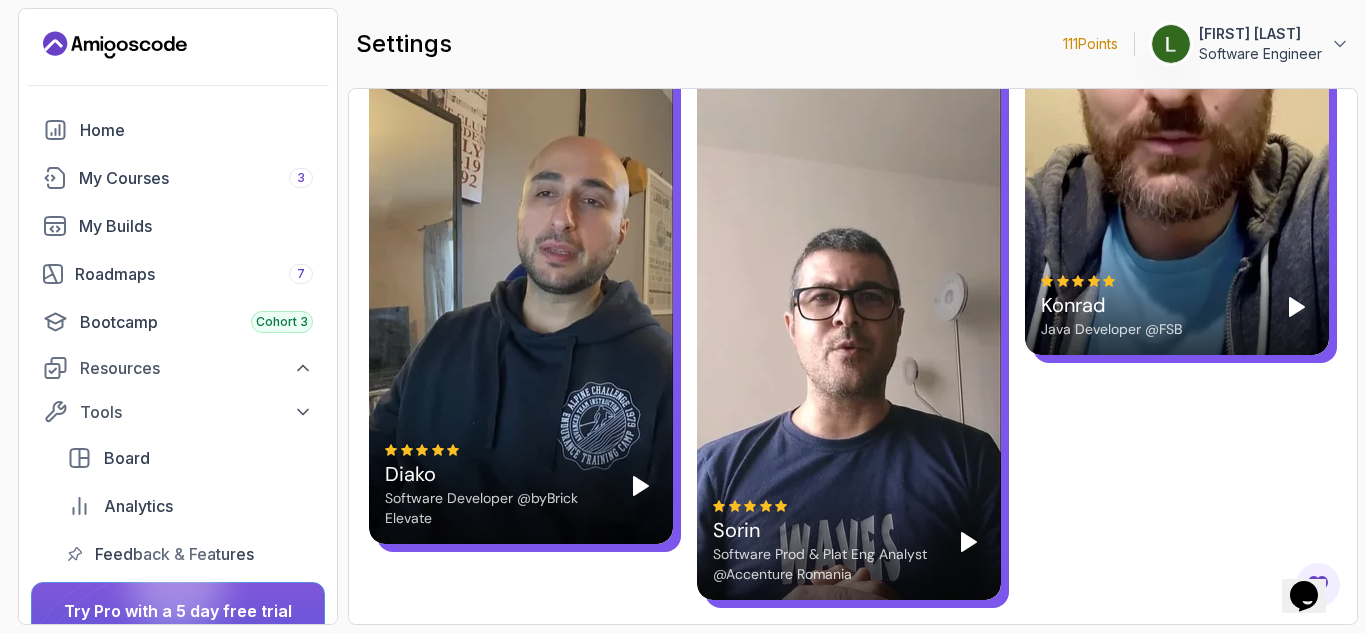 scroll, scrollTop: 5981, scrollLeft: 0, axis: vertical 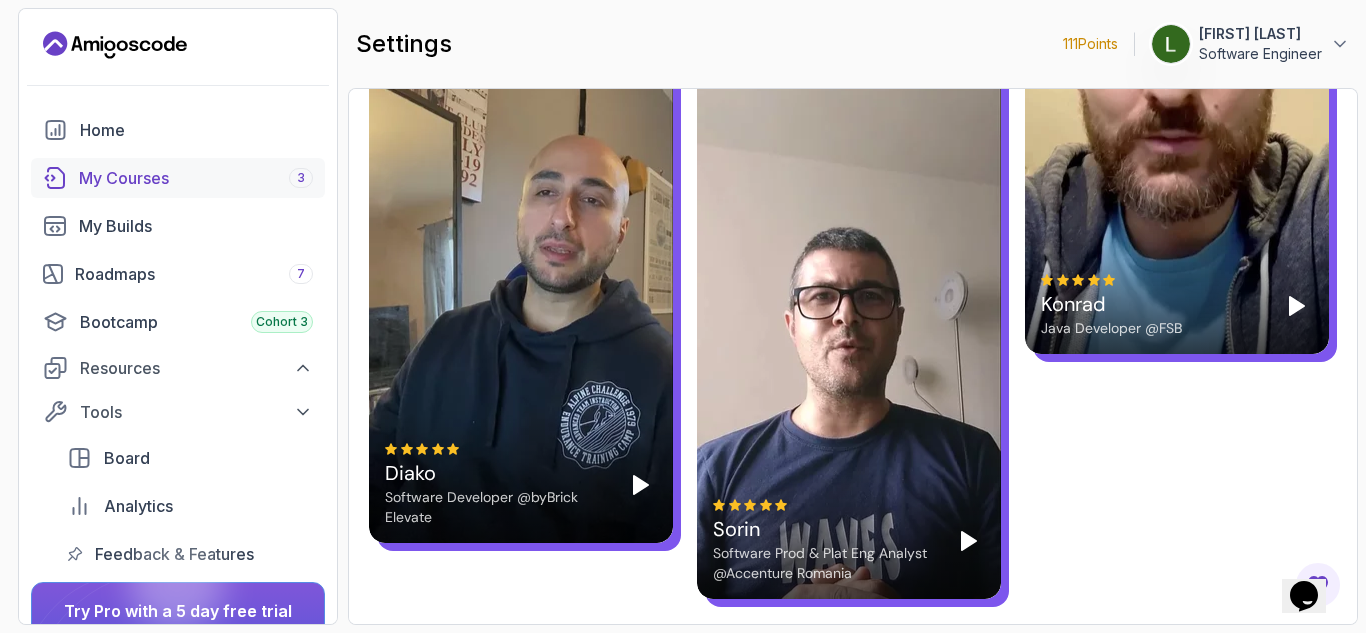 click on "My Courses 3" at bounding box center [196, 178] 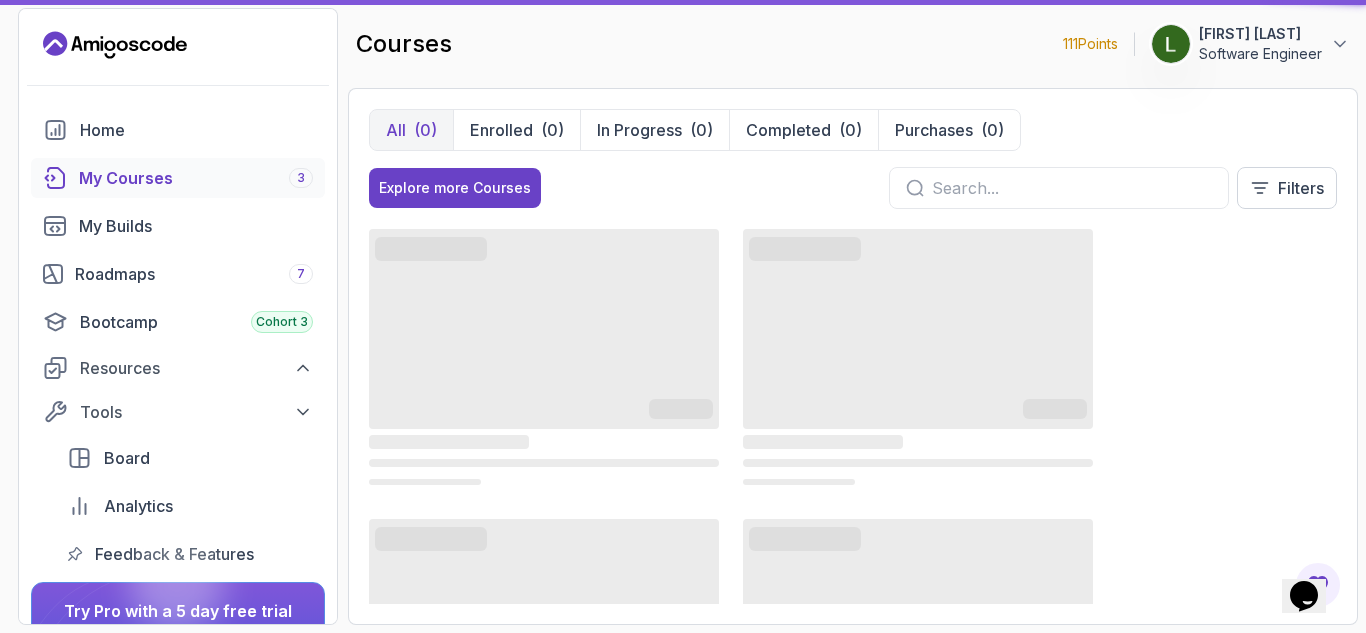 scroll, scrollTop: 0, scrollLeft: 0, axis: both 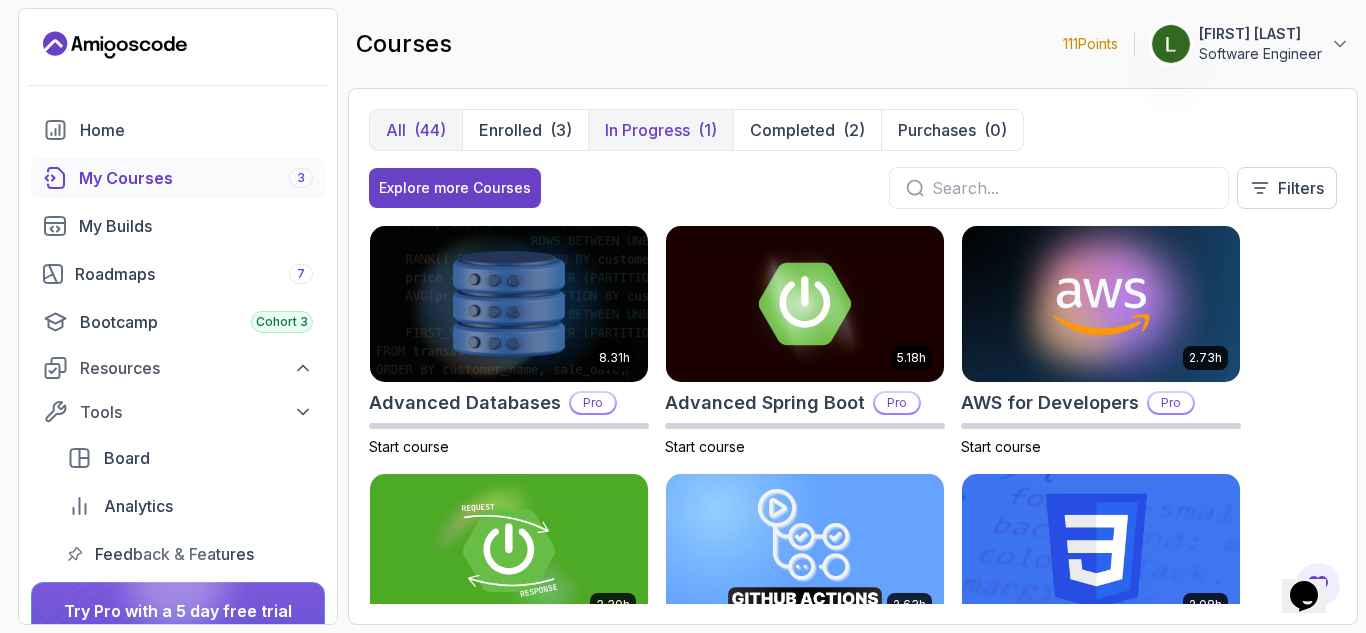 click on "In Progress" at bounding box center [647, 130] 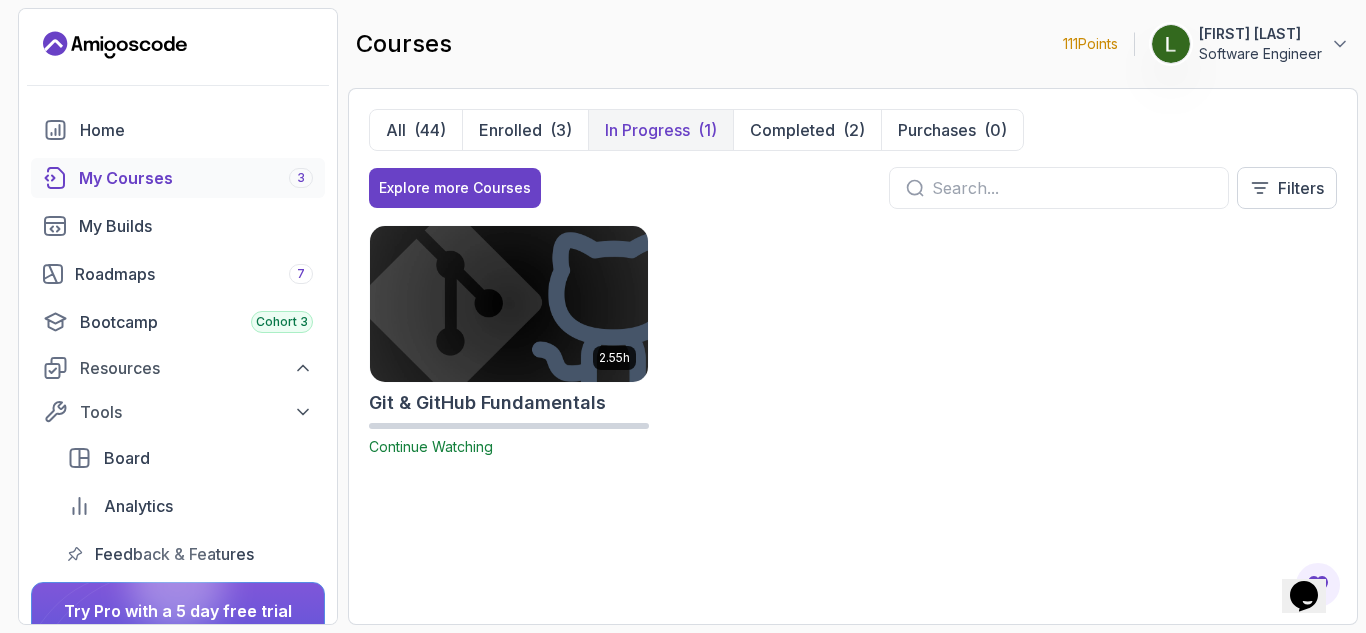 click at bounding box center (509, 303) 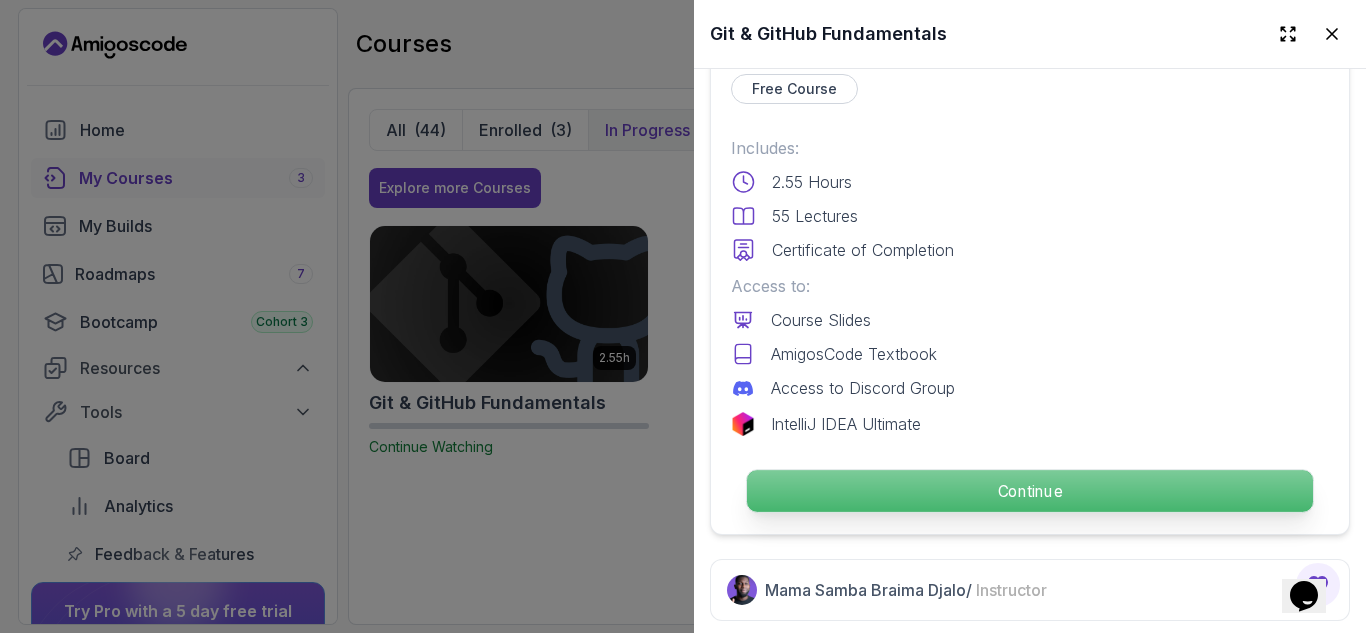 click on "Continue" at bounding box center [1030, 491] 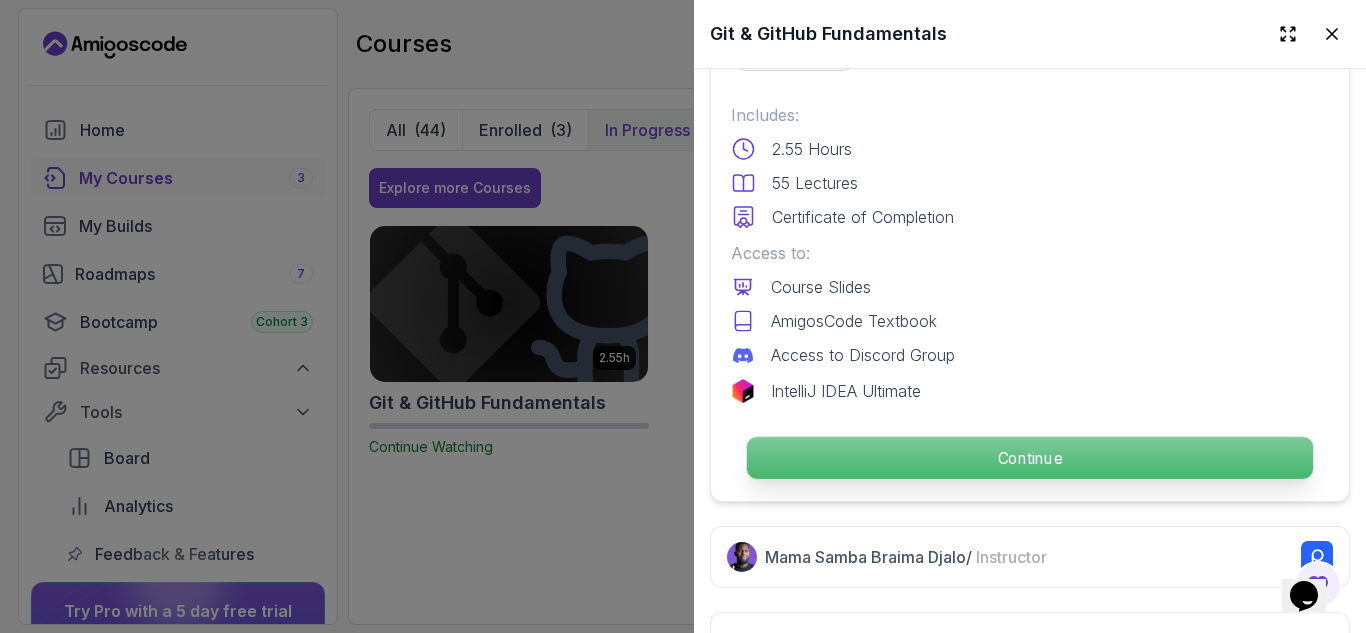 scroll, scrollTop: 498, scrollLeft: 0, axis: vertical 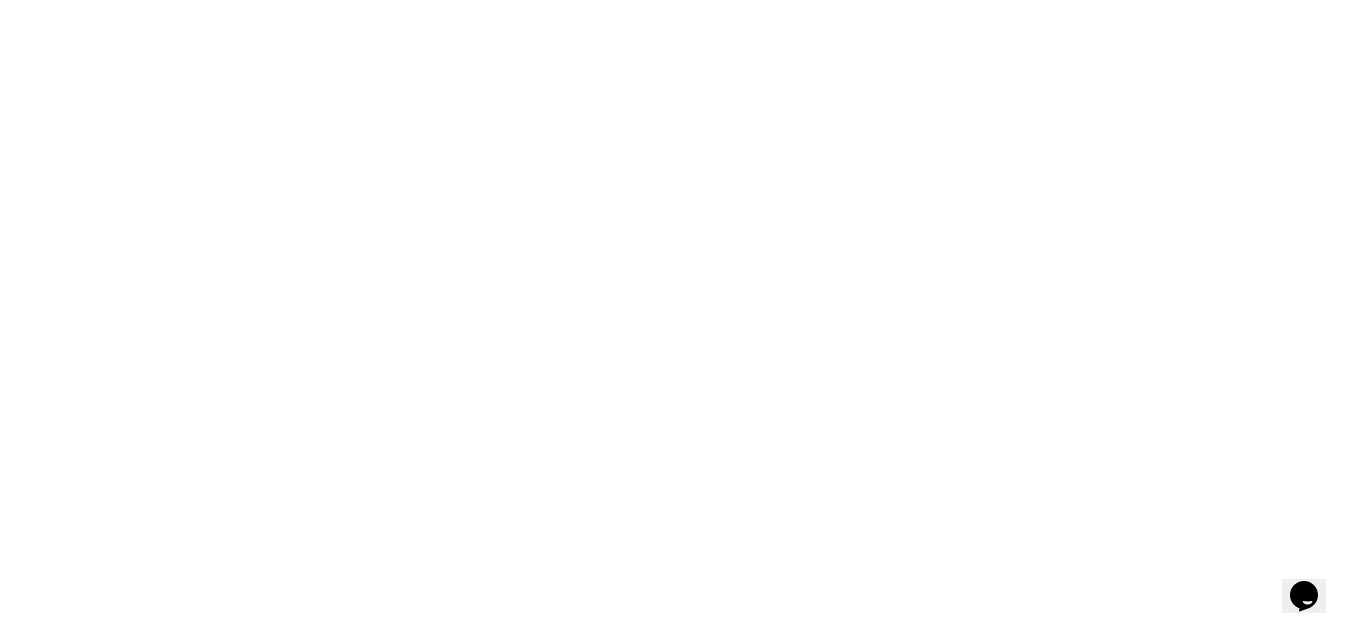 click on "0s" at bounding box center (683, 0) 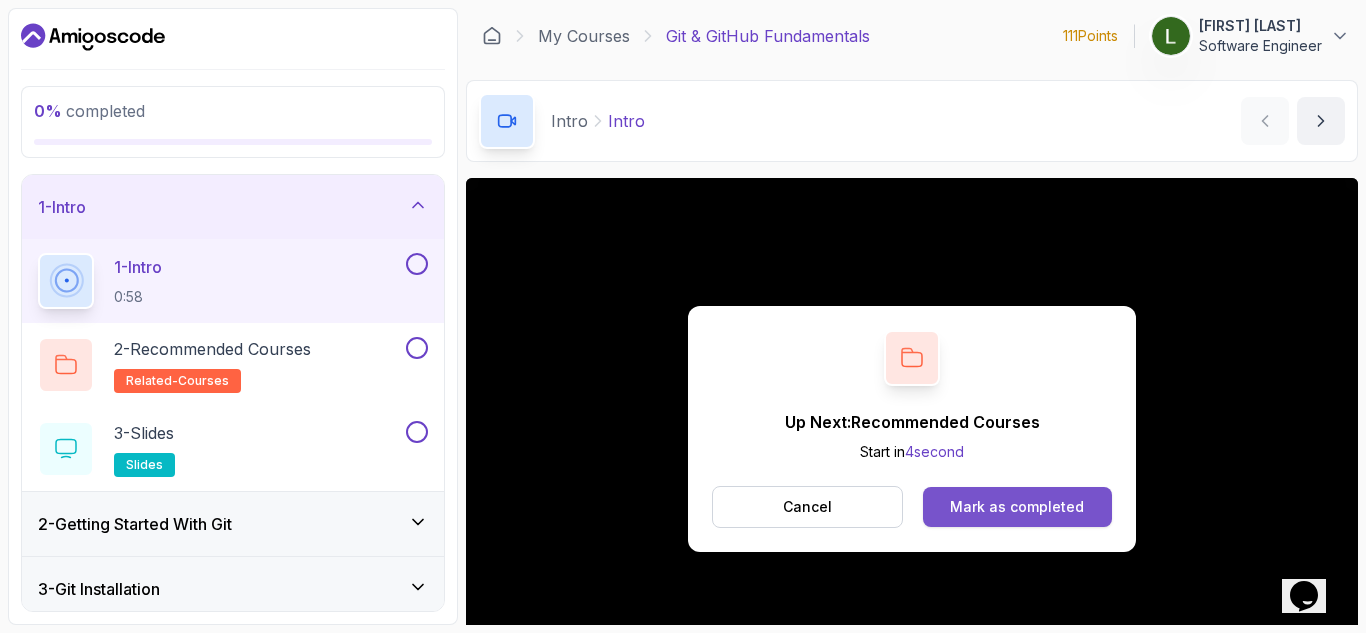 click on "Mark as completed" at bounding box center (1017, 507) 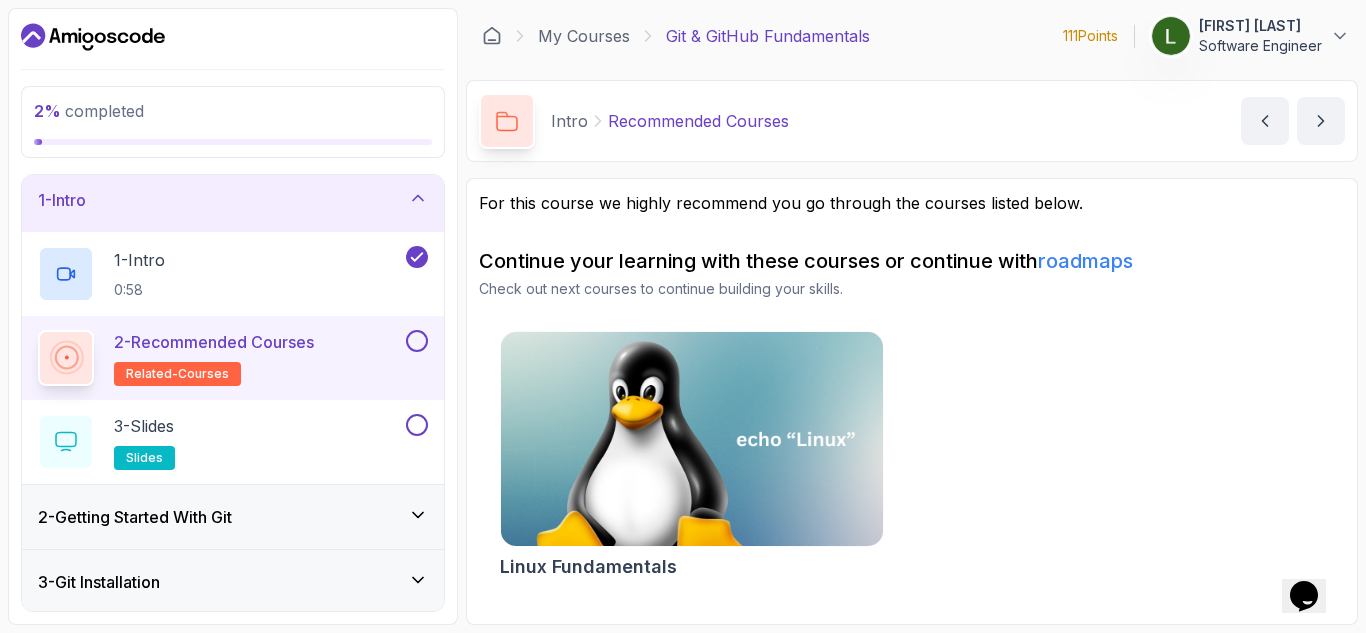 scroll, scrollTop: 8, scrollLeft: 0, axis: vertical 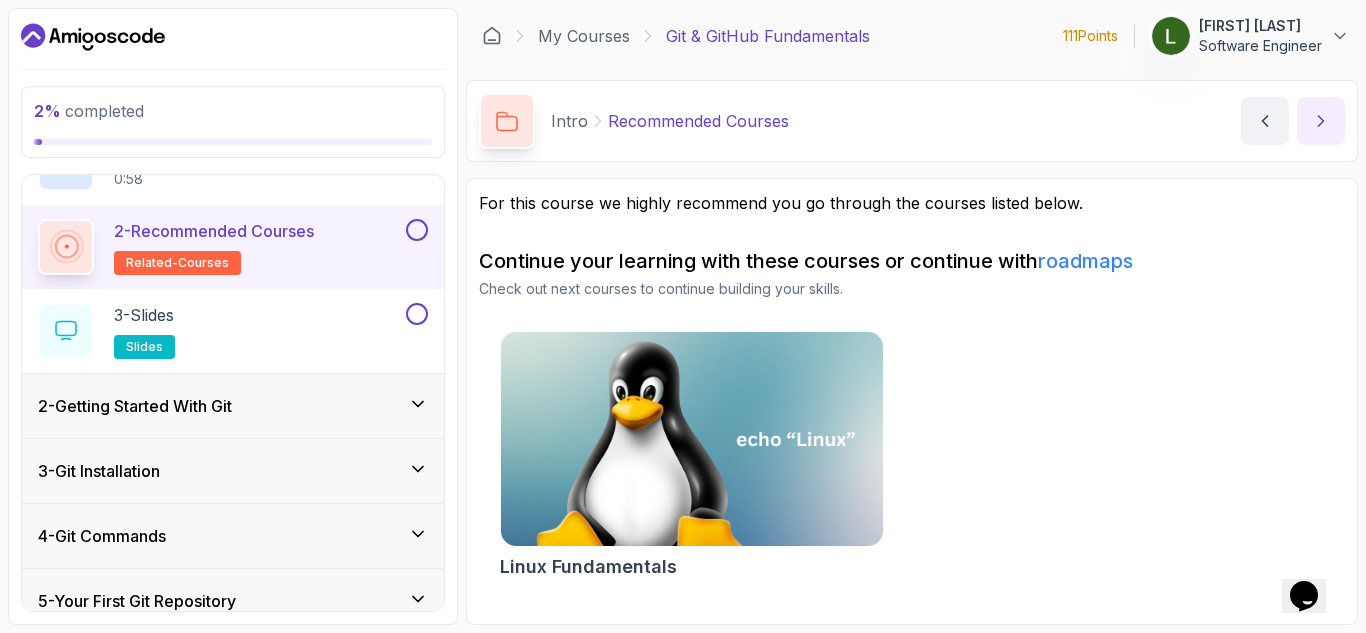 click at bounding box center [1321, 121] 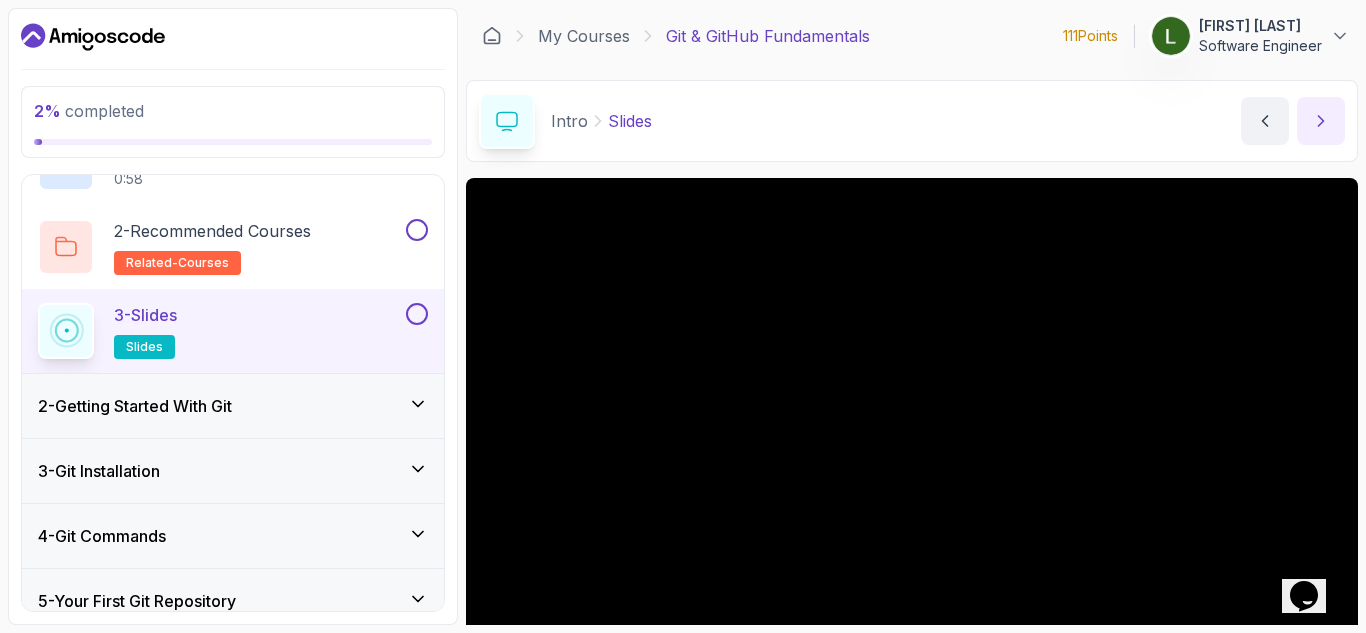 scroll, scrollTop: 117, scrollLeft: 0, axis: vertical 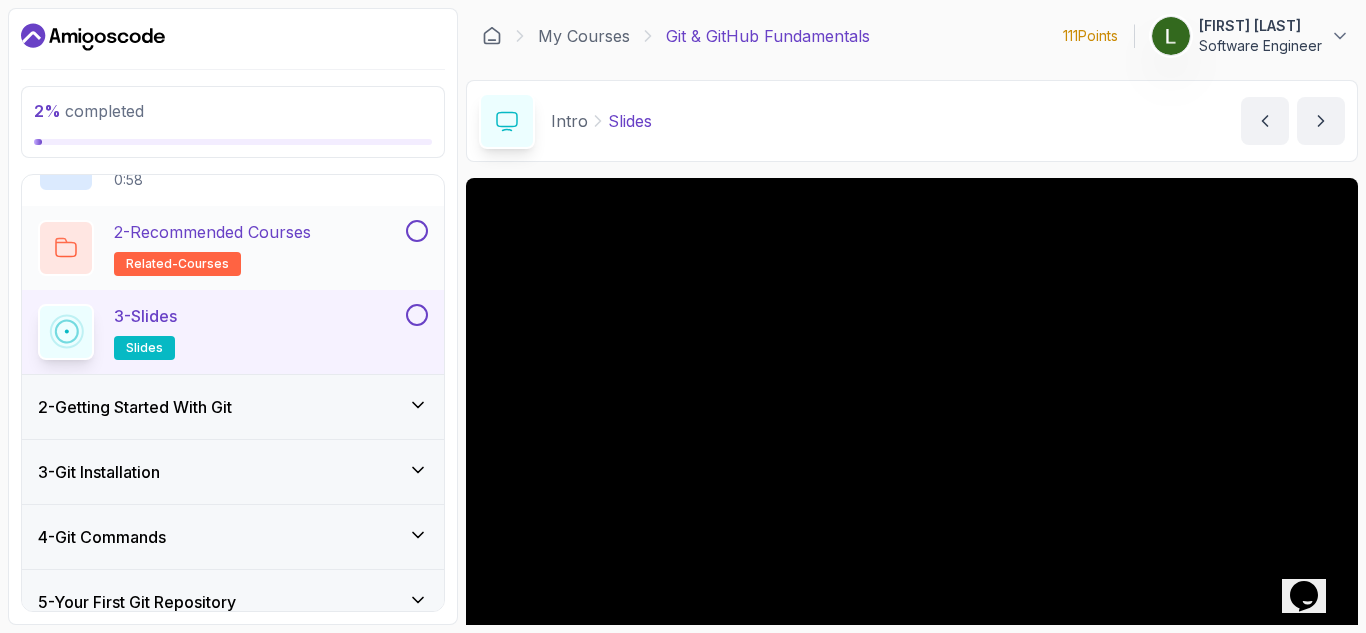 click at bounding box center (417, 231) 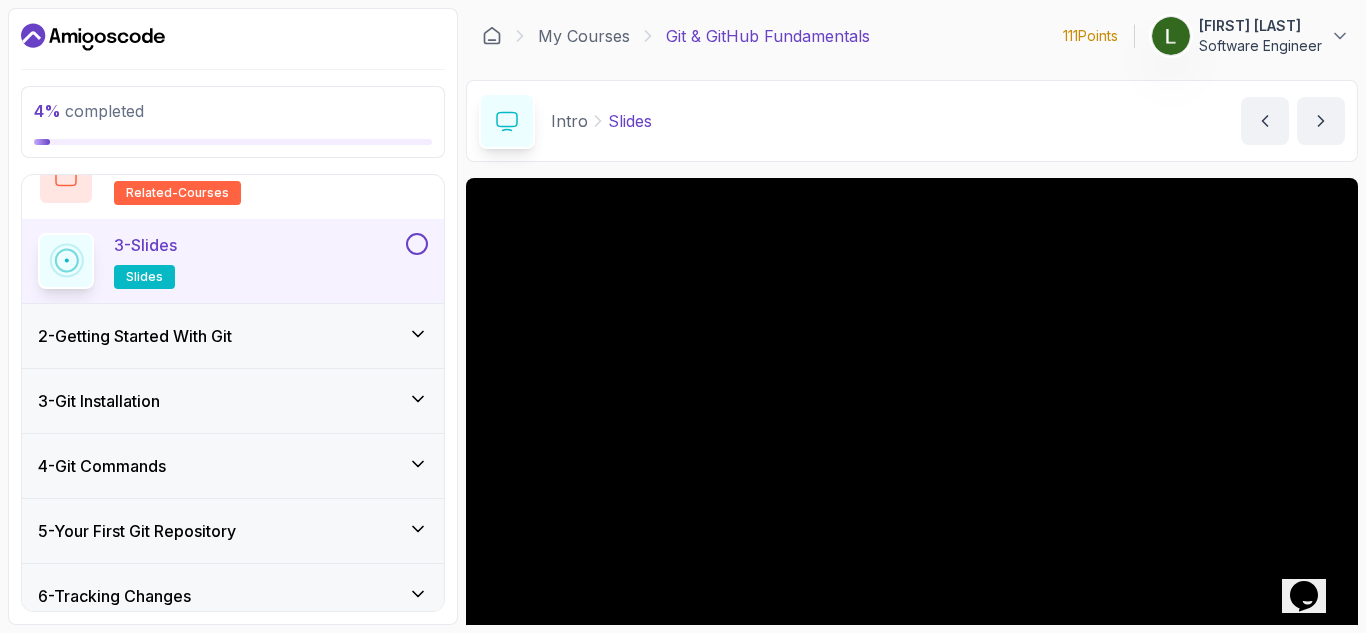 scroll, scrollTop: 189, scrollLeft: 0, axis: vertical 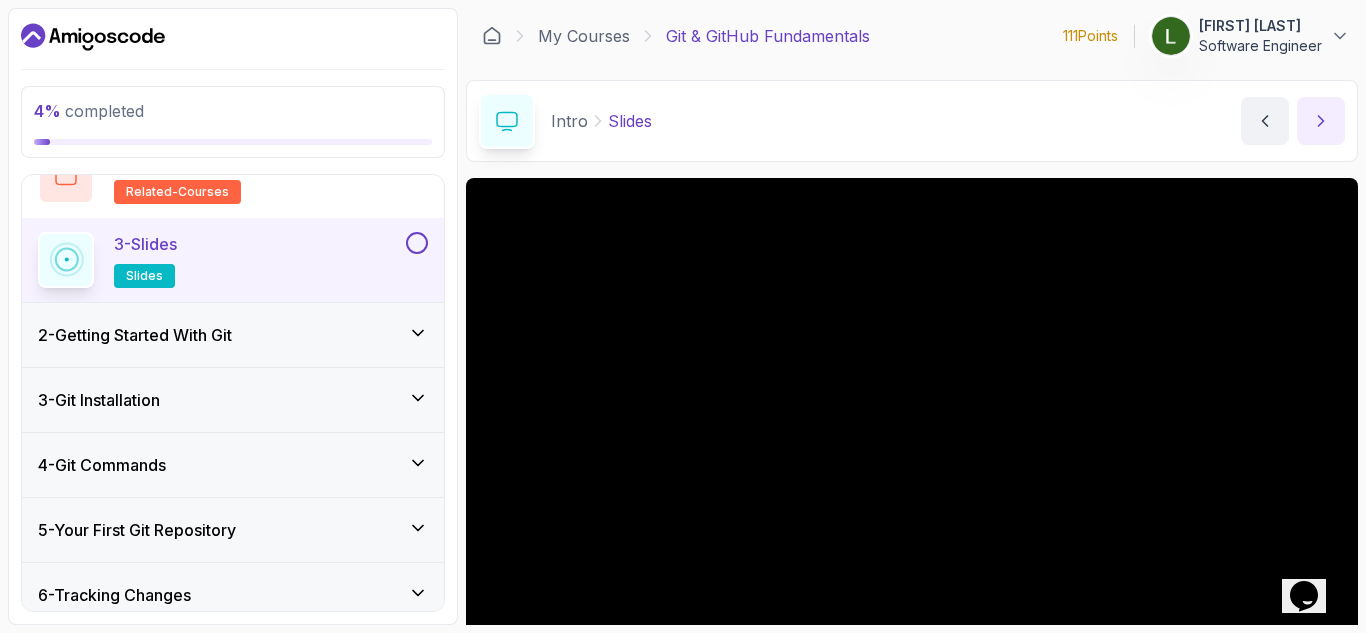 click at bounding box center (1321, 121) 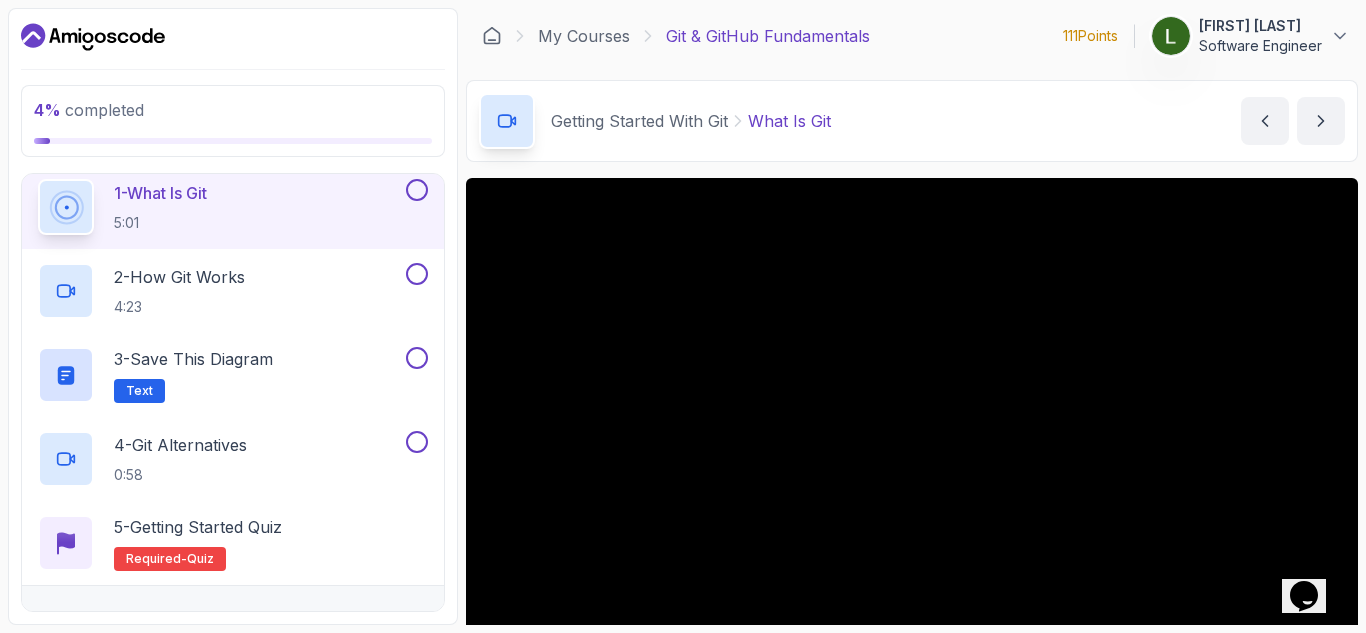 scroll, scrollTop: 0, scrollLeft: 0, axis: both 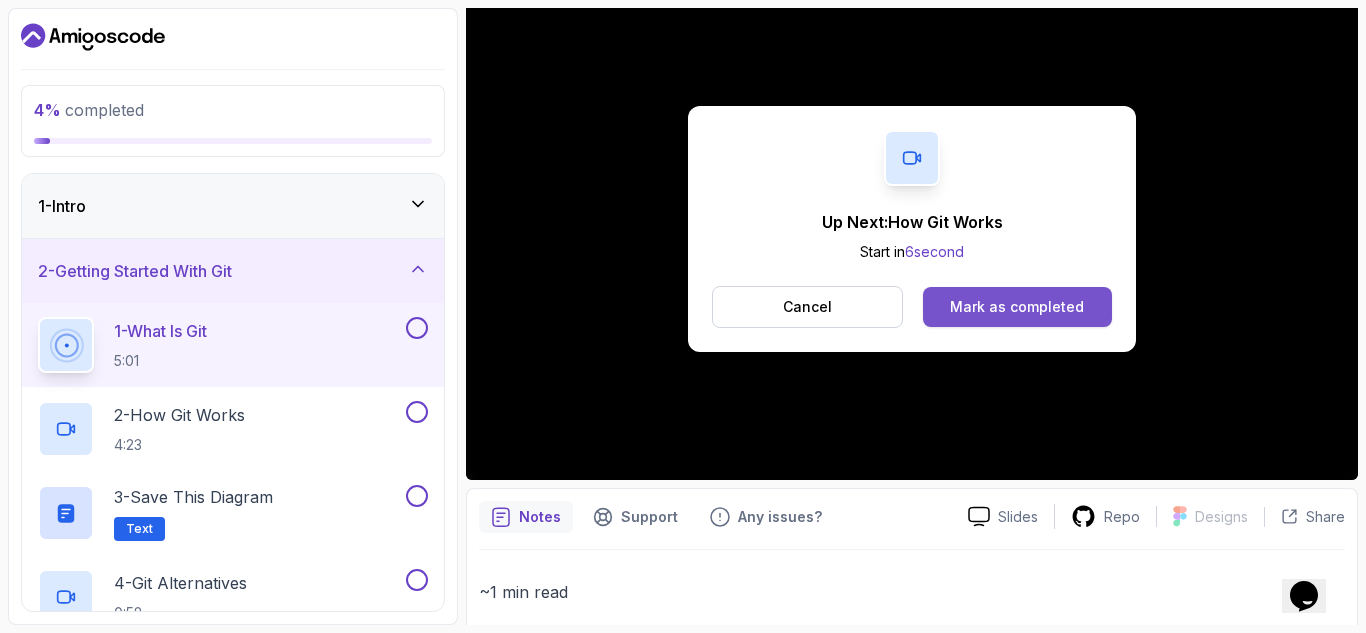 click on "Mark as completed" at bounding box center [1017, 307] 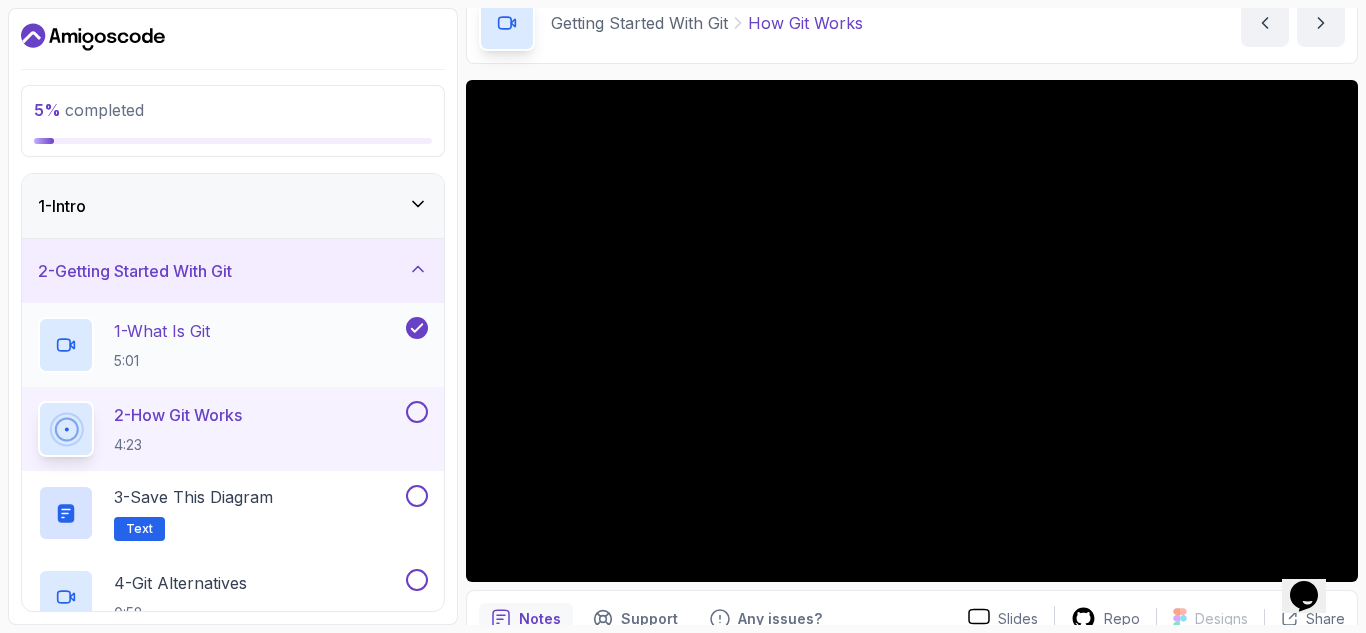 scroll, scrollTop: 97, scrollLeft: 0, axis: vertical 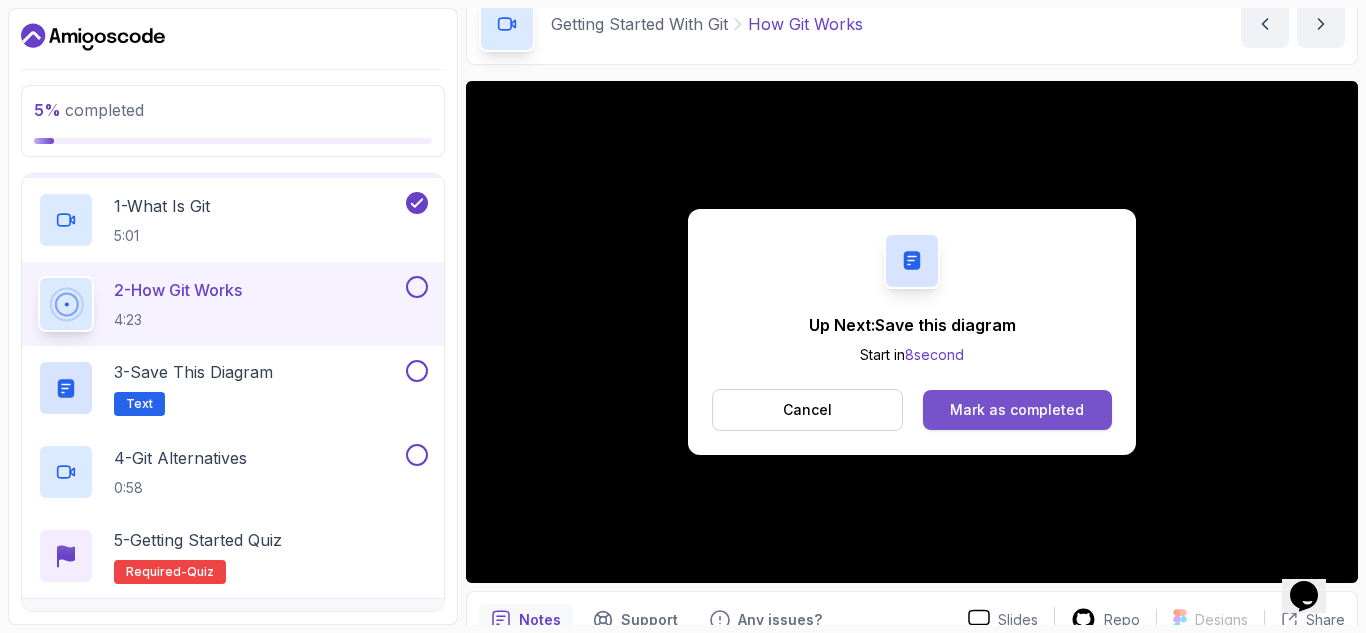 click on "Mark as completed" at bounding box center [1017, 410] 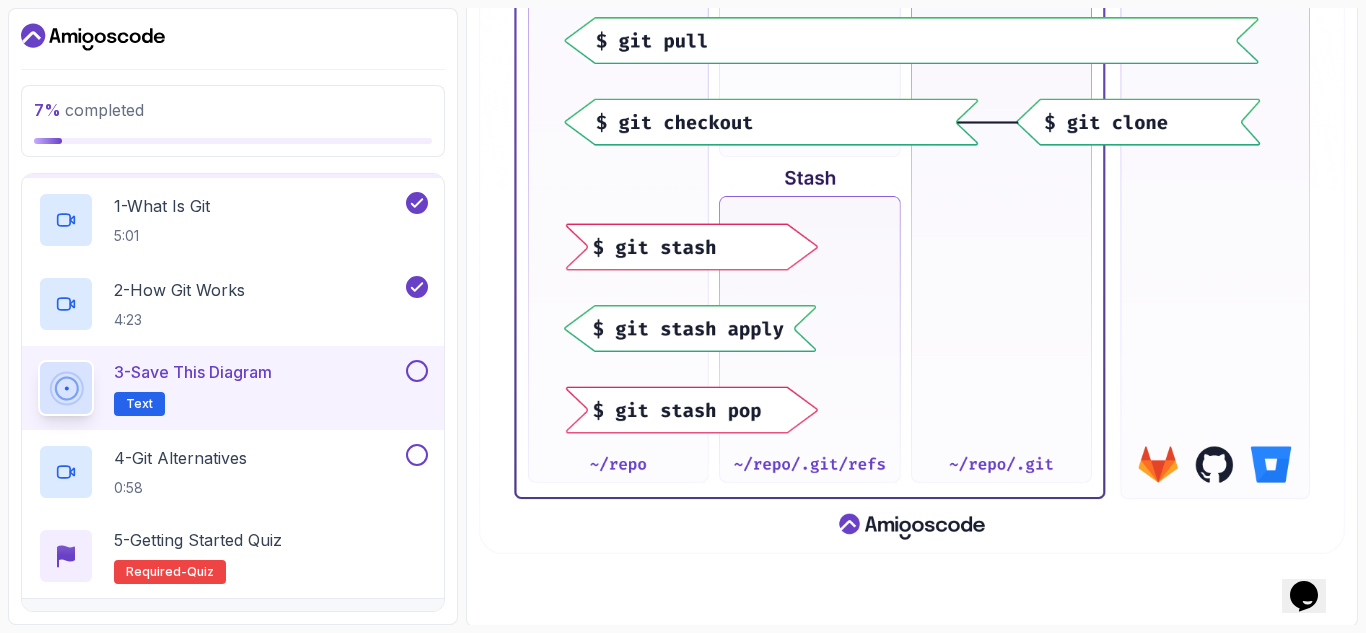 scroll, scrollTop: 849, scrollLeft: 0, axis: vertical 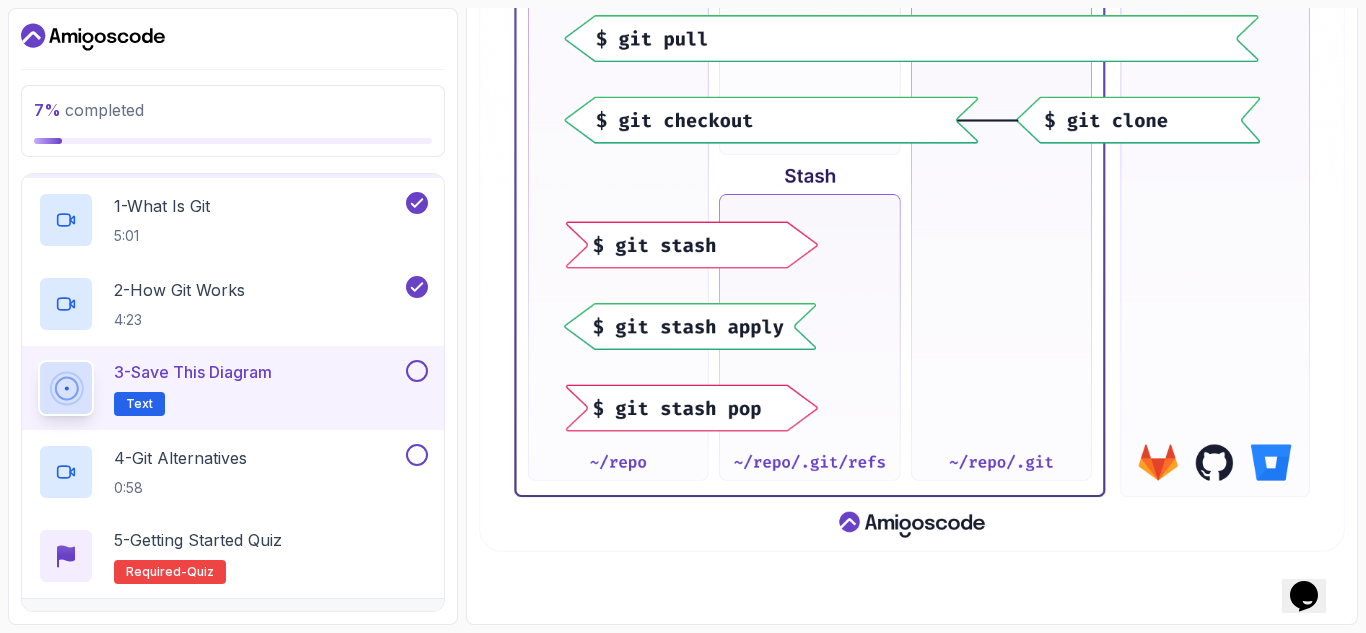 click at bounding box center (912, 15) 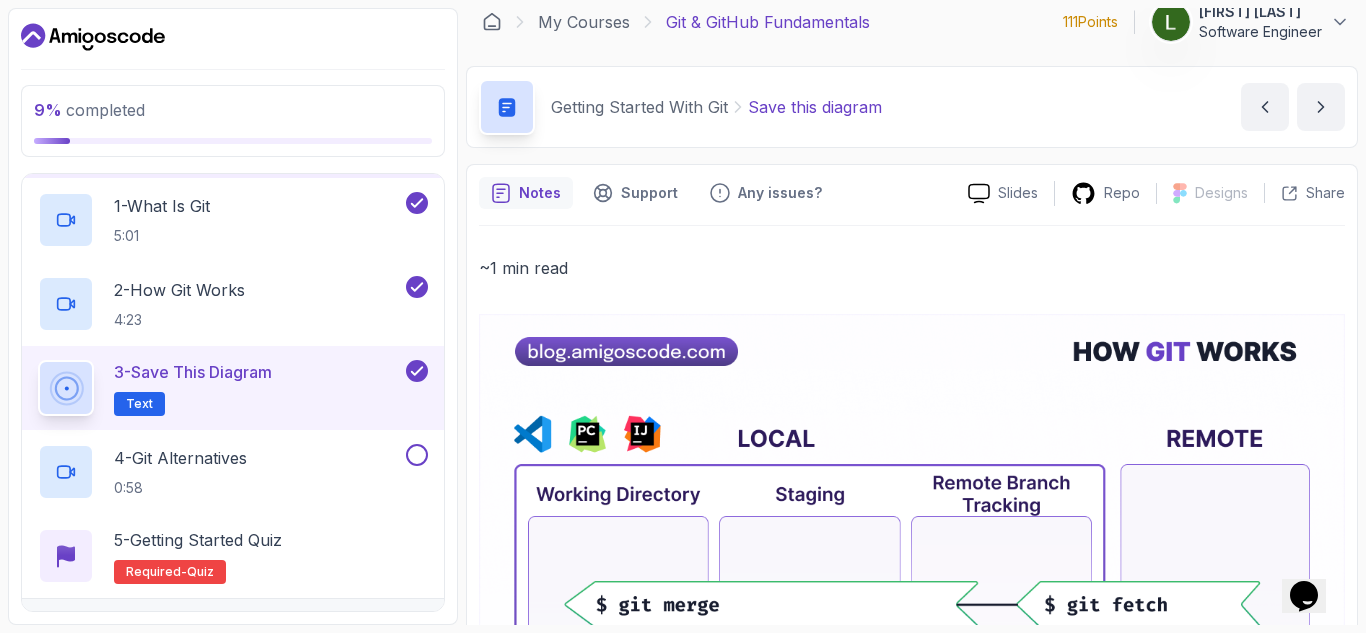 scroll, scrollTop: 0, scrollLeft: 0, axis: both 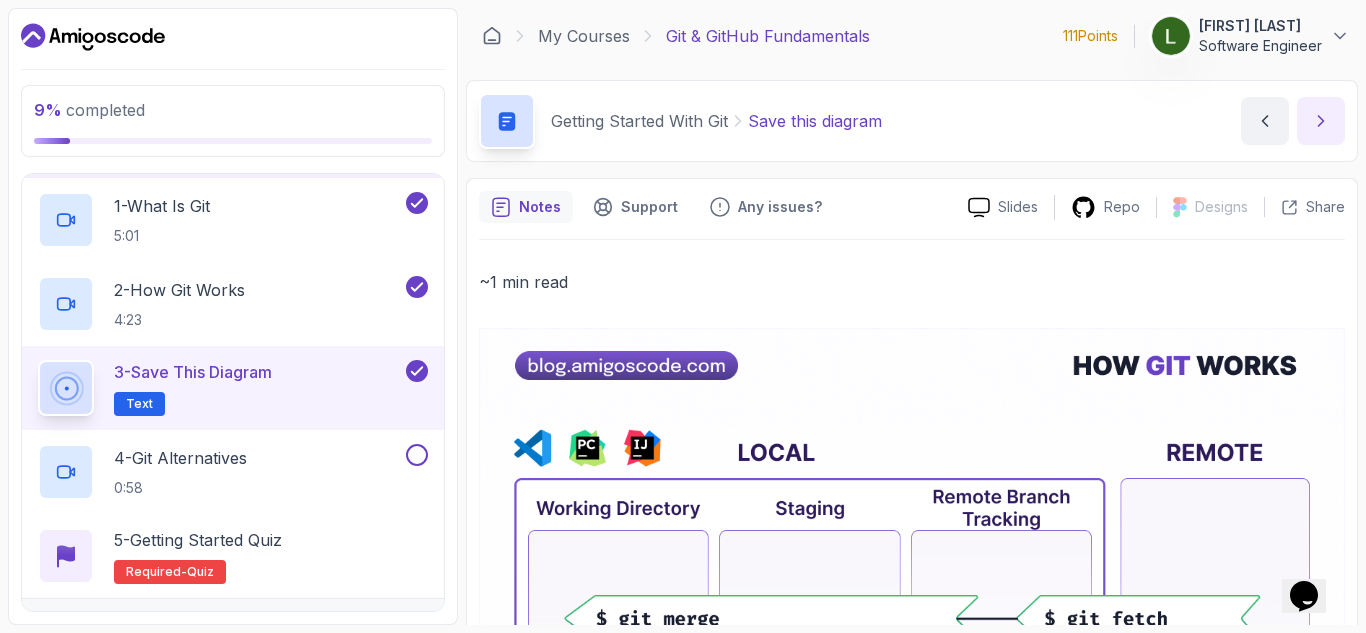 click 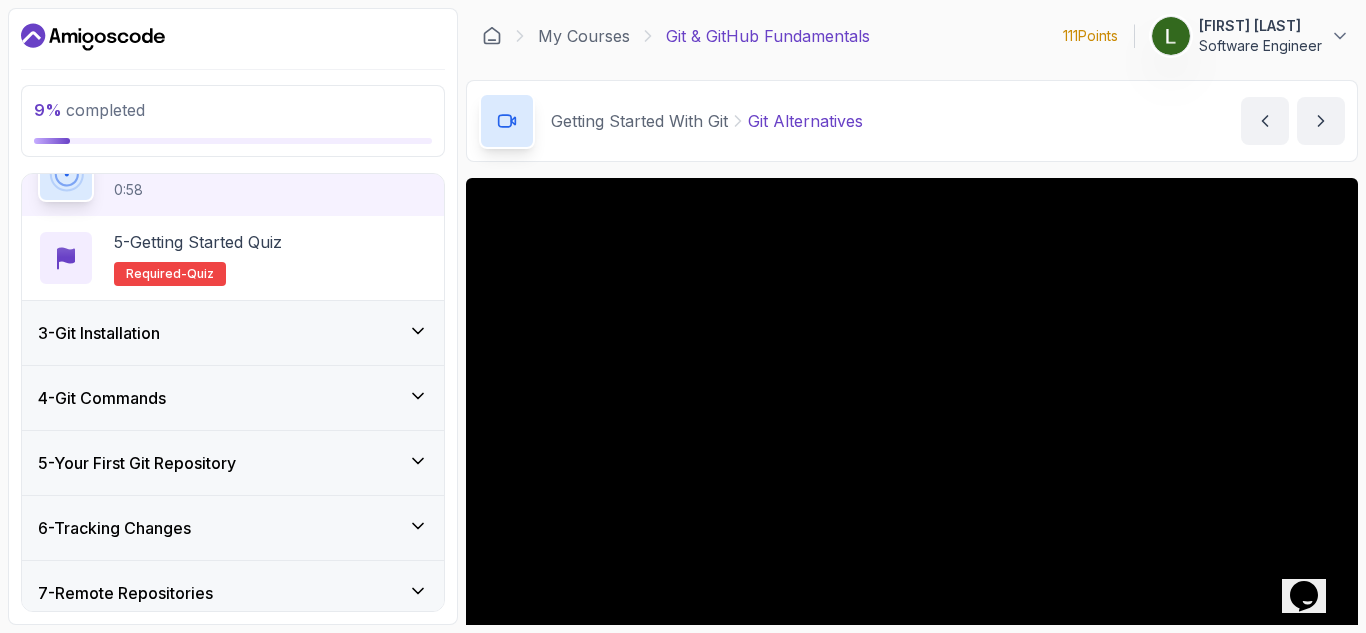 scroll, scrollTop: 424, scrollLeft: 0, axis: vertical 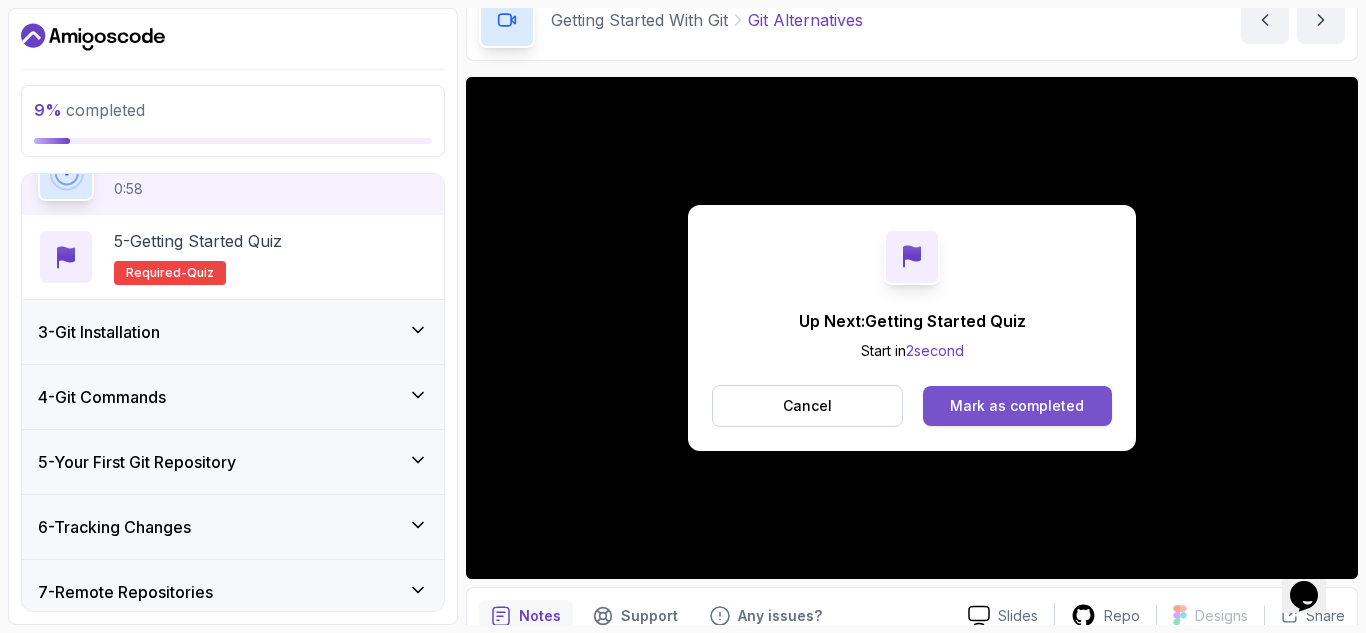 click on "Mark as completed" at bounding box center [1017, 406] 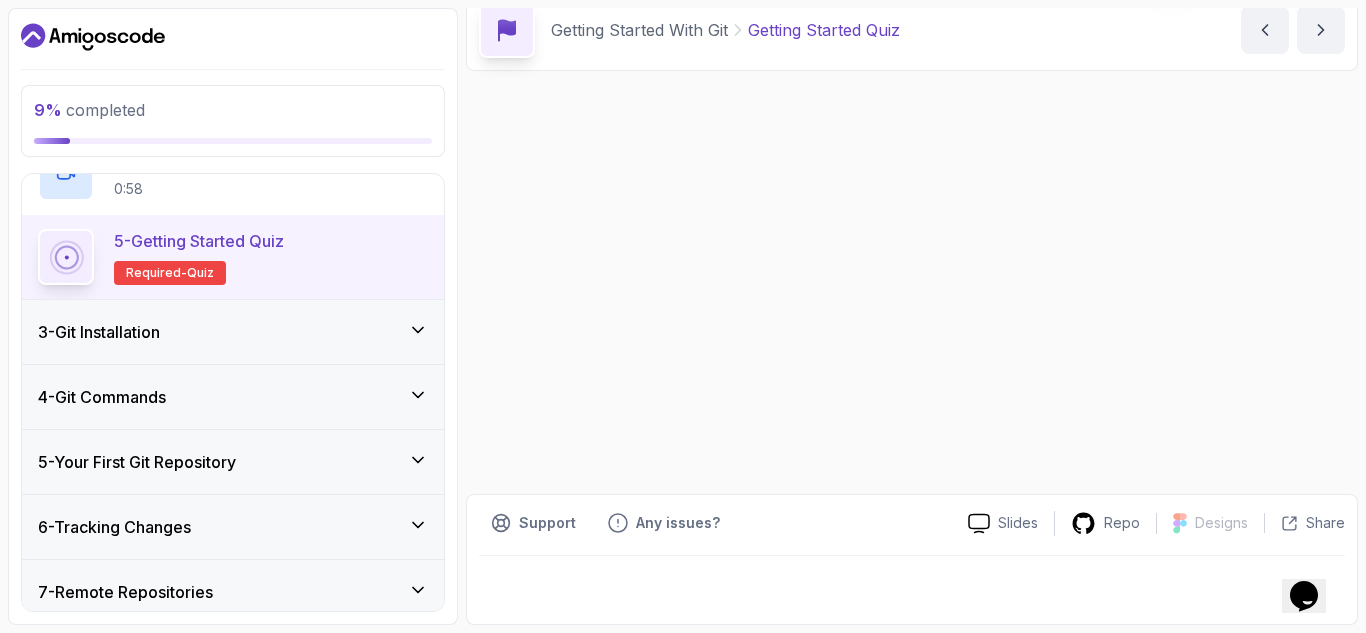 scroll, scrollTop: 437, scrollLeft: 0, axis: vertical 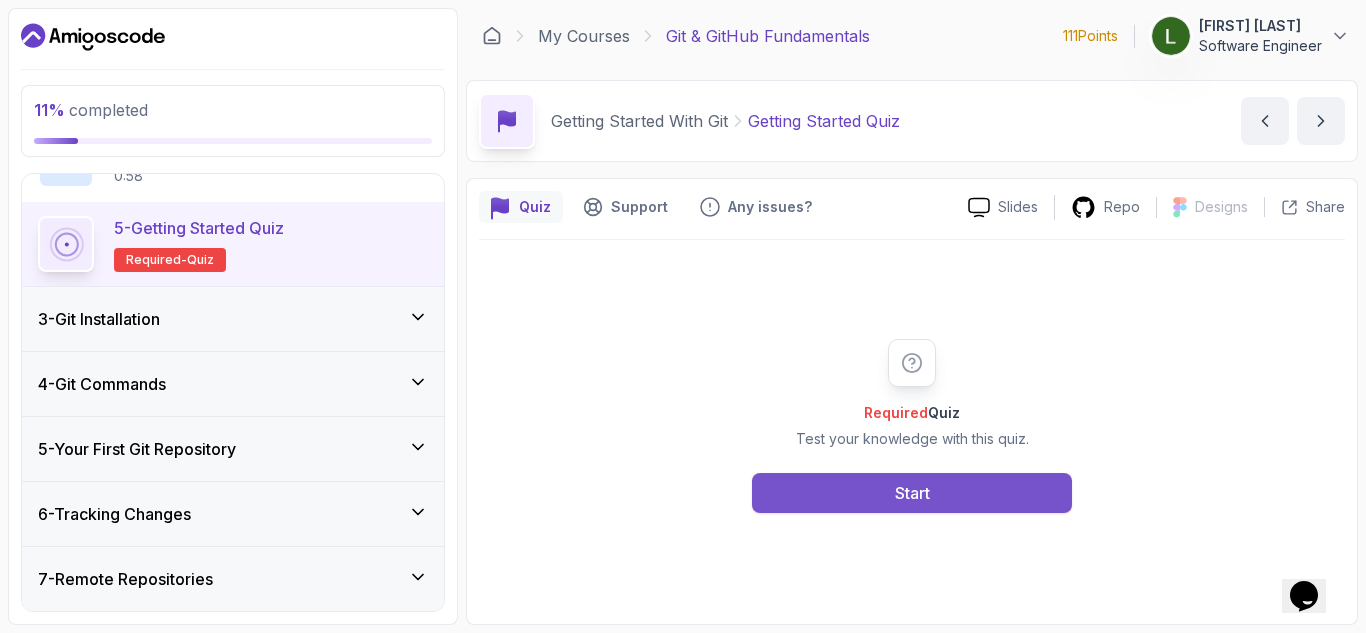 click on "Start" at bounding box center (912, 493) 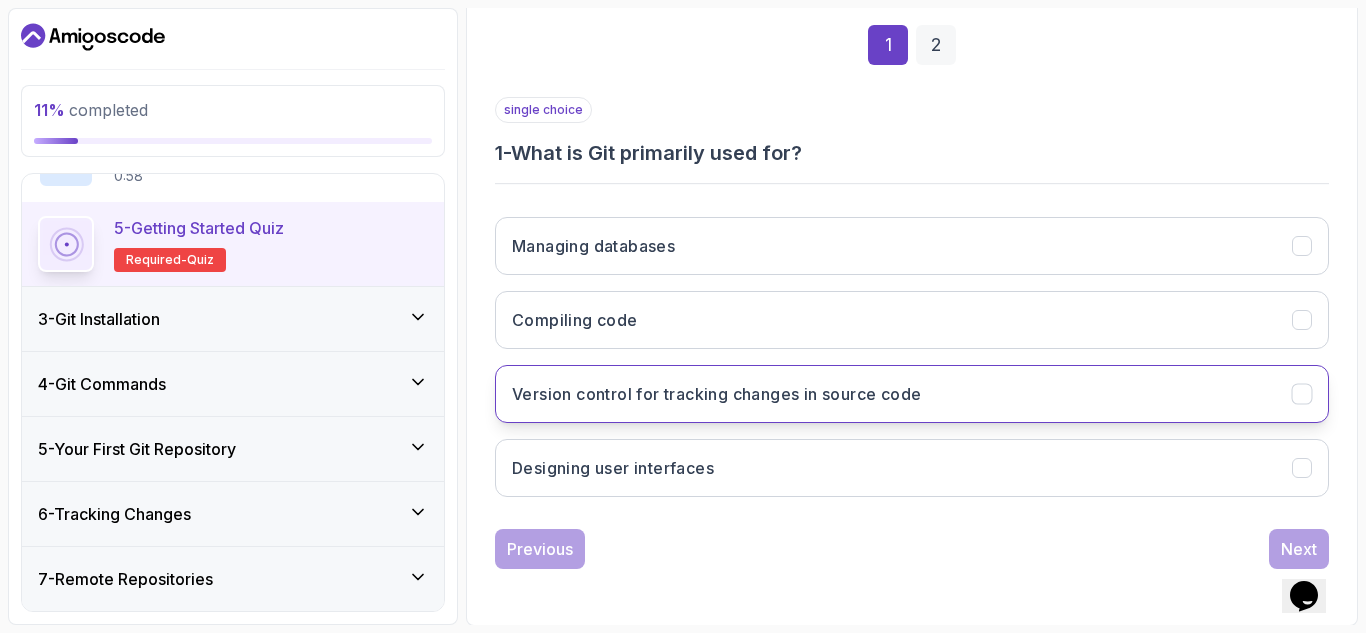 scroll, scrollTop: 292, scrollLeft: 0, axis: vertical 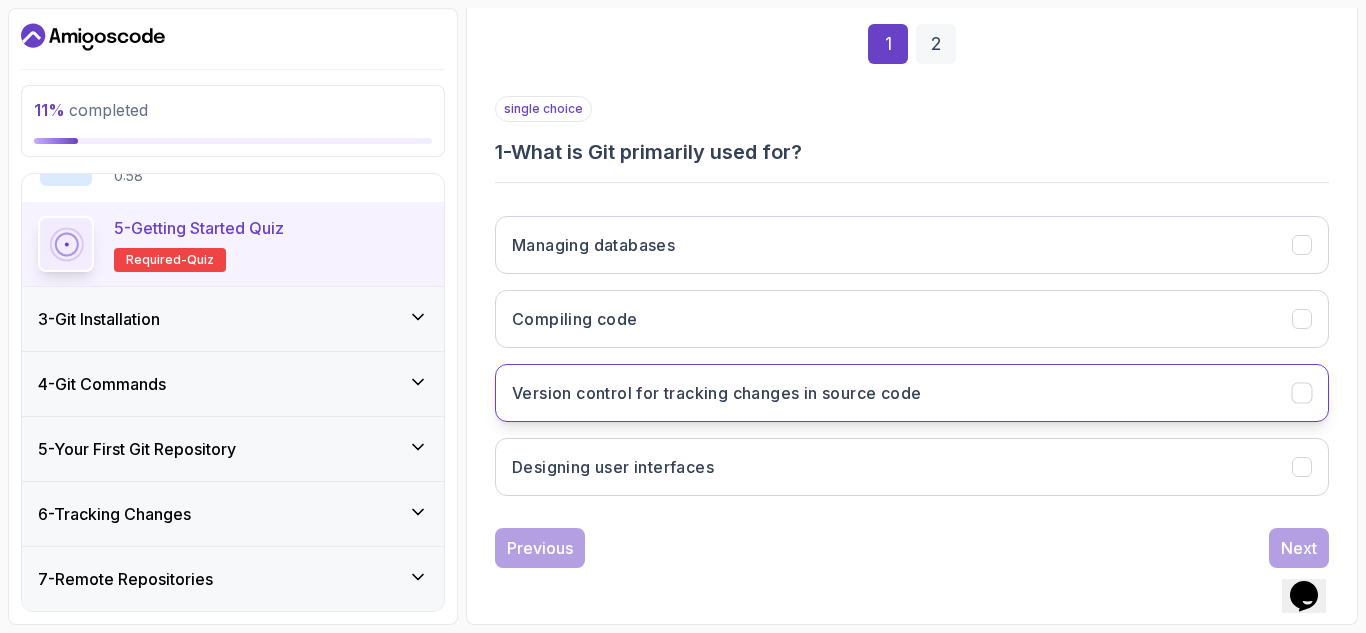 click on "Version control for tracking changes in source code" at bounding box center [912, 393] 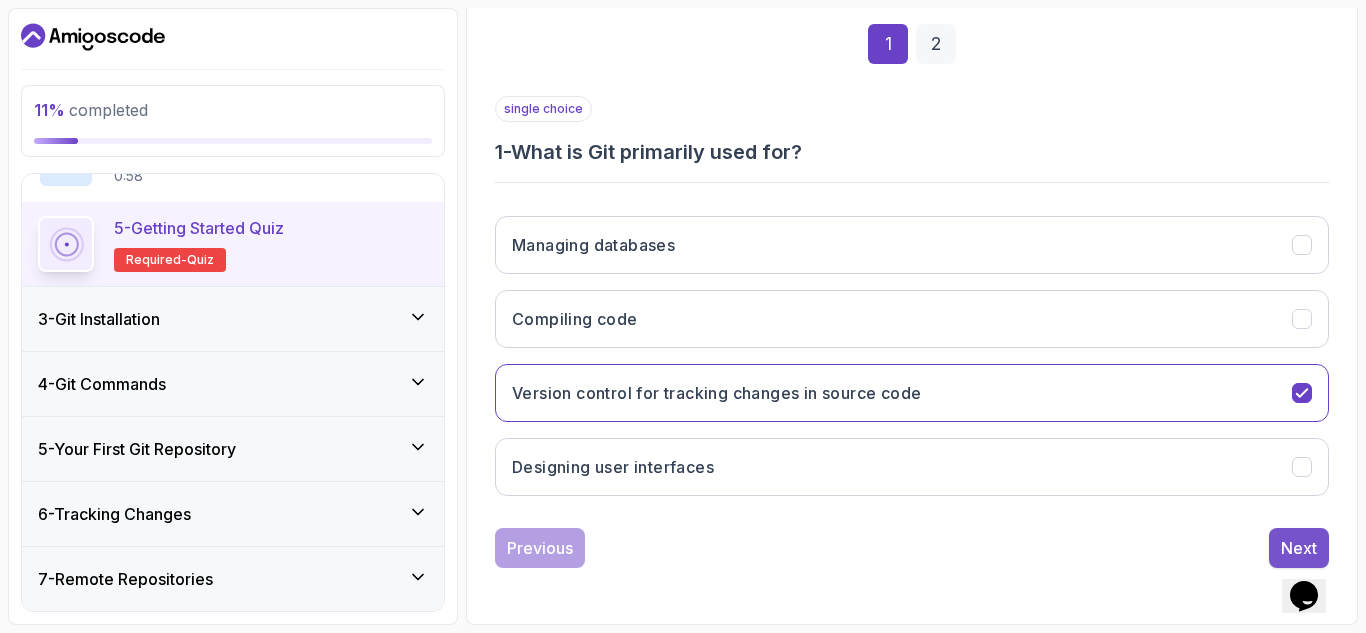 click on "Next" at bounding box center (1299, 548) 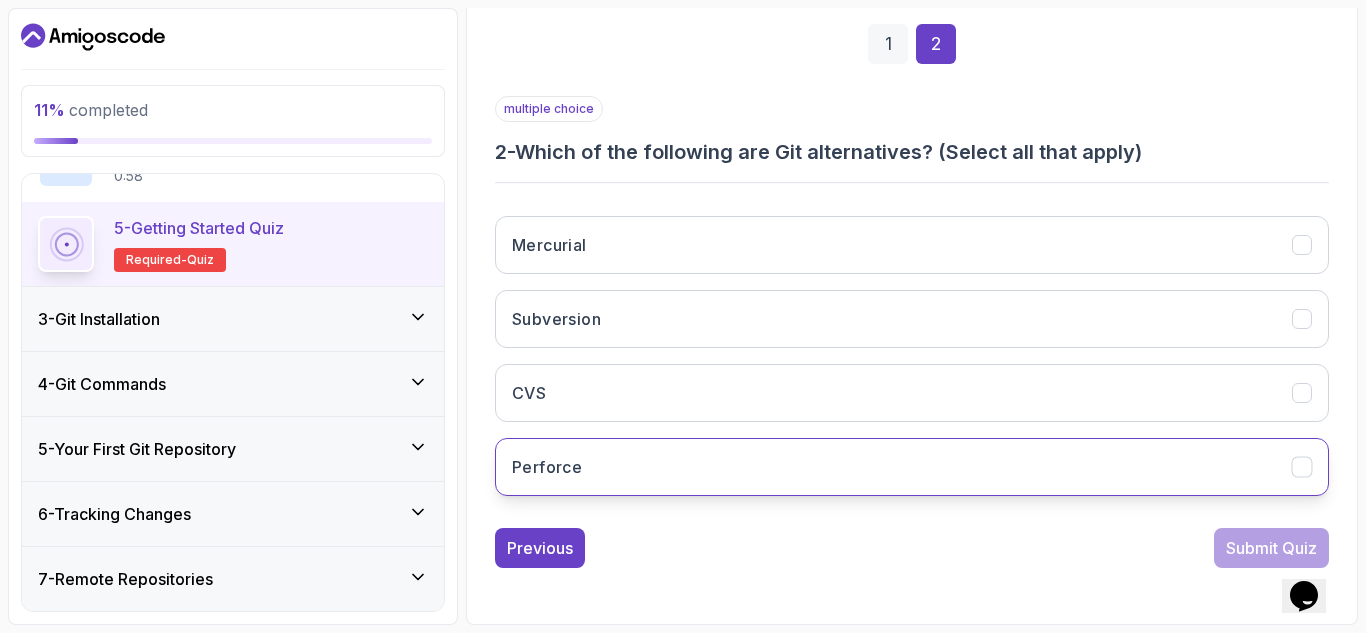 click on "Perforce" at bounding box center (912, 467) 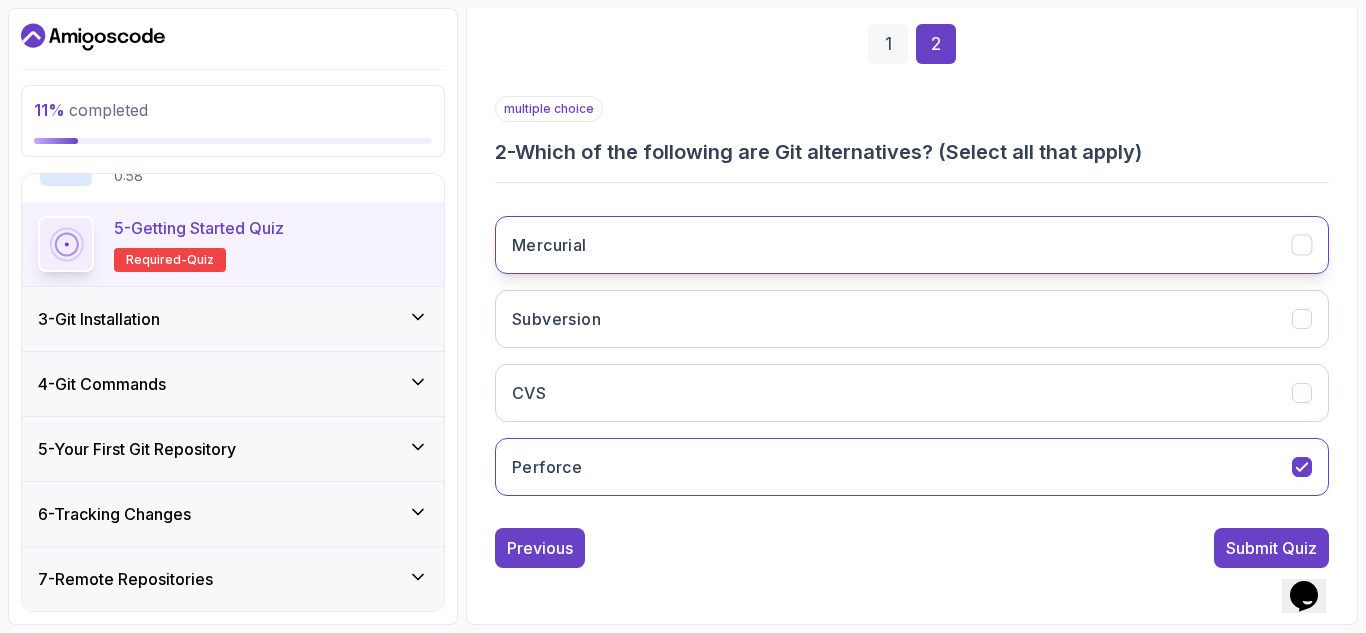 click 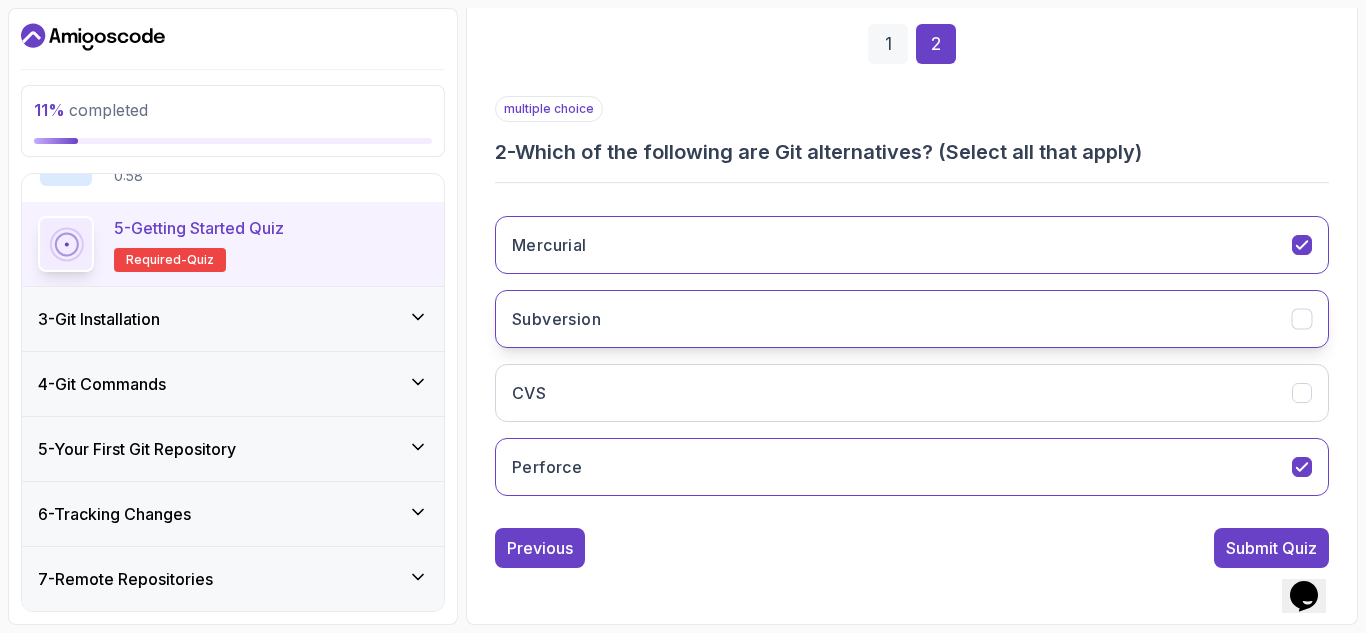 click 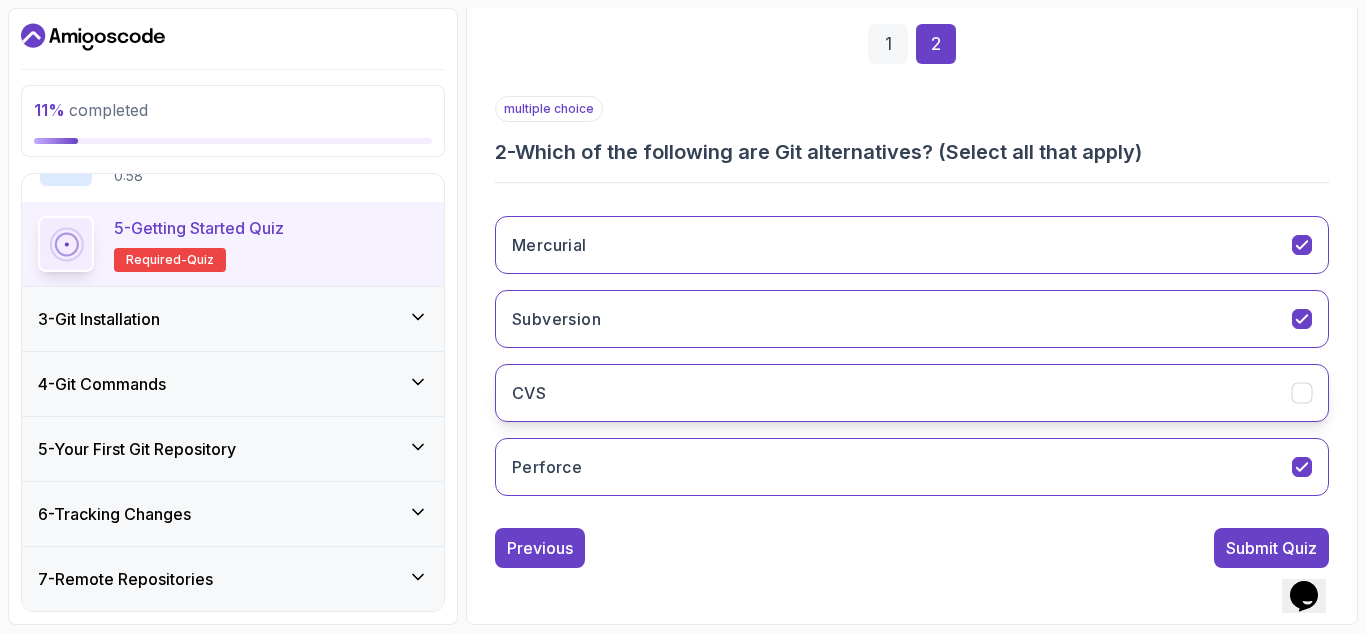 click 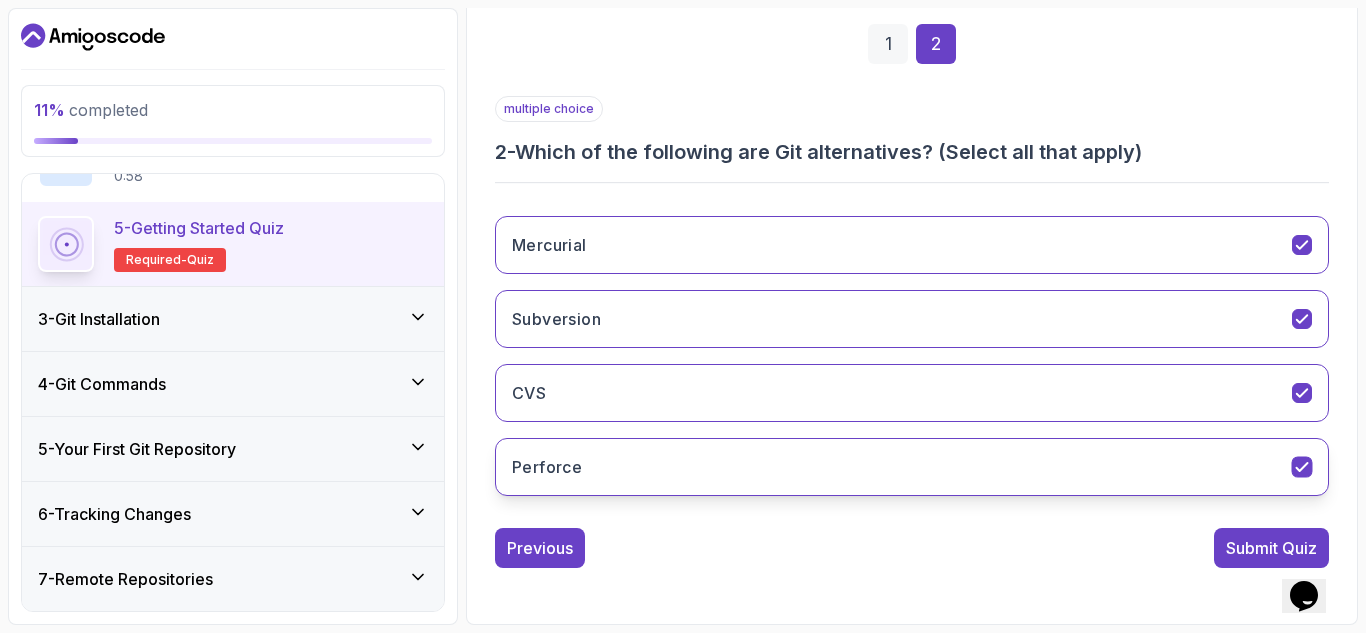 click 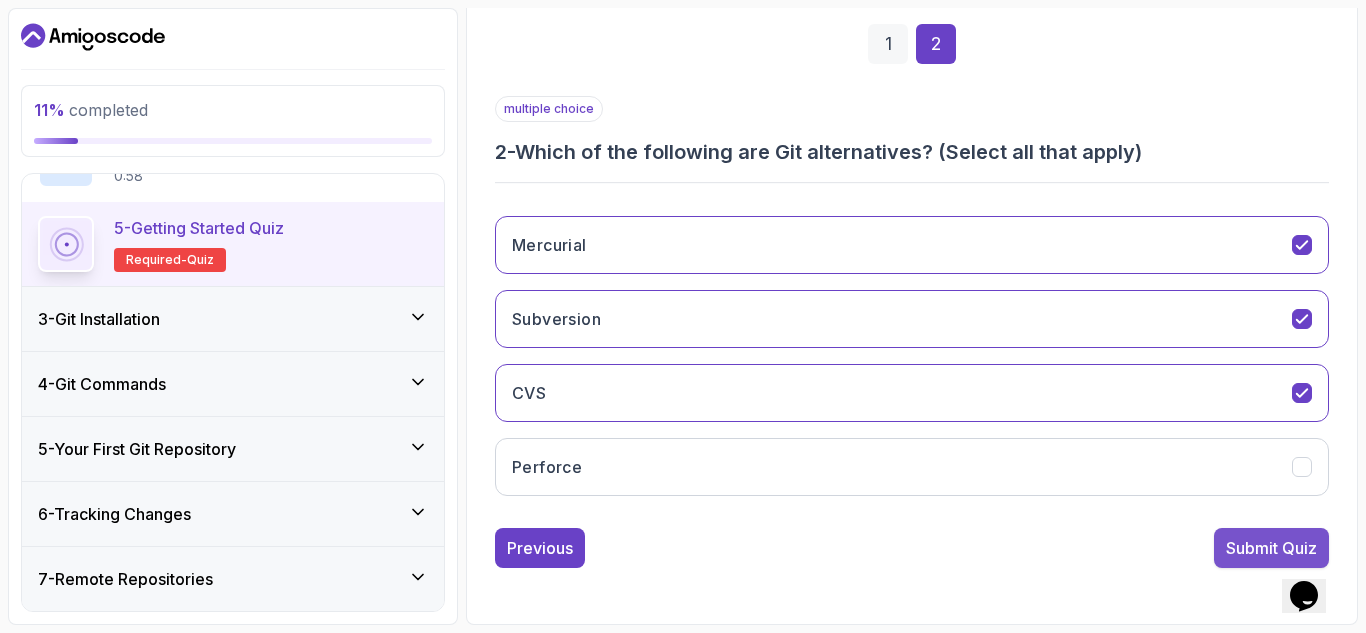 click on "Submit Quiz" at bounding box center [1271, 548] 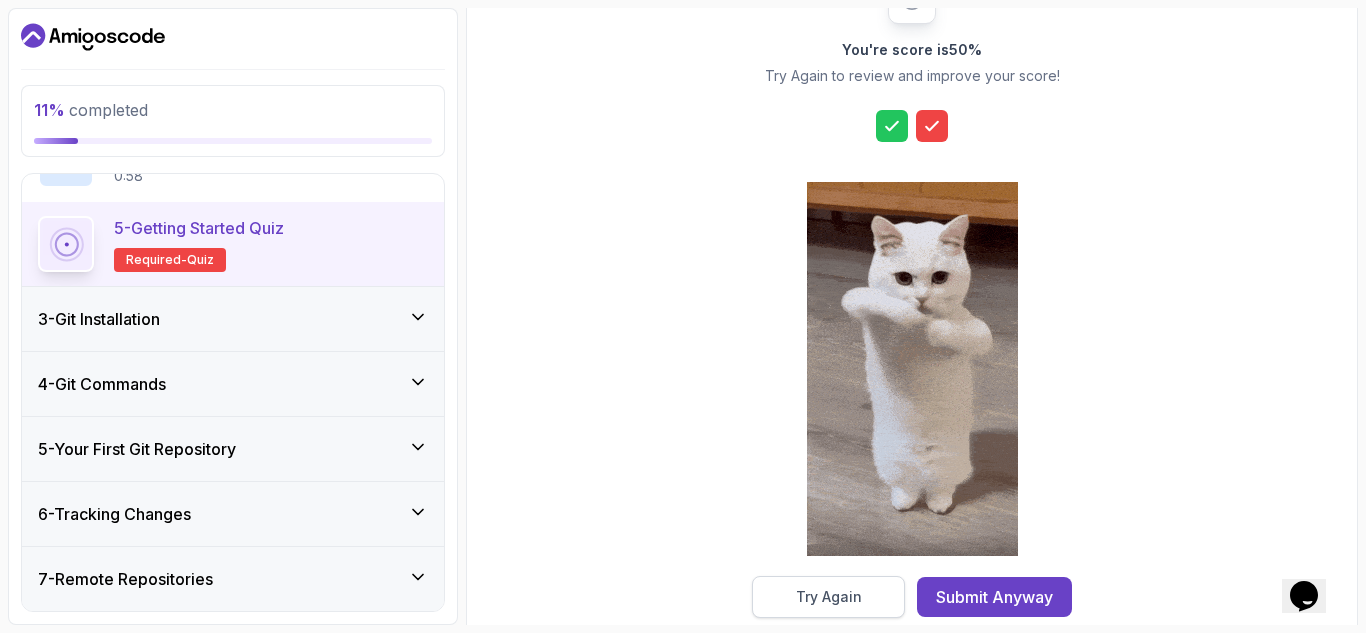 click on "Try Again" at bounding box center [829, 597] 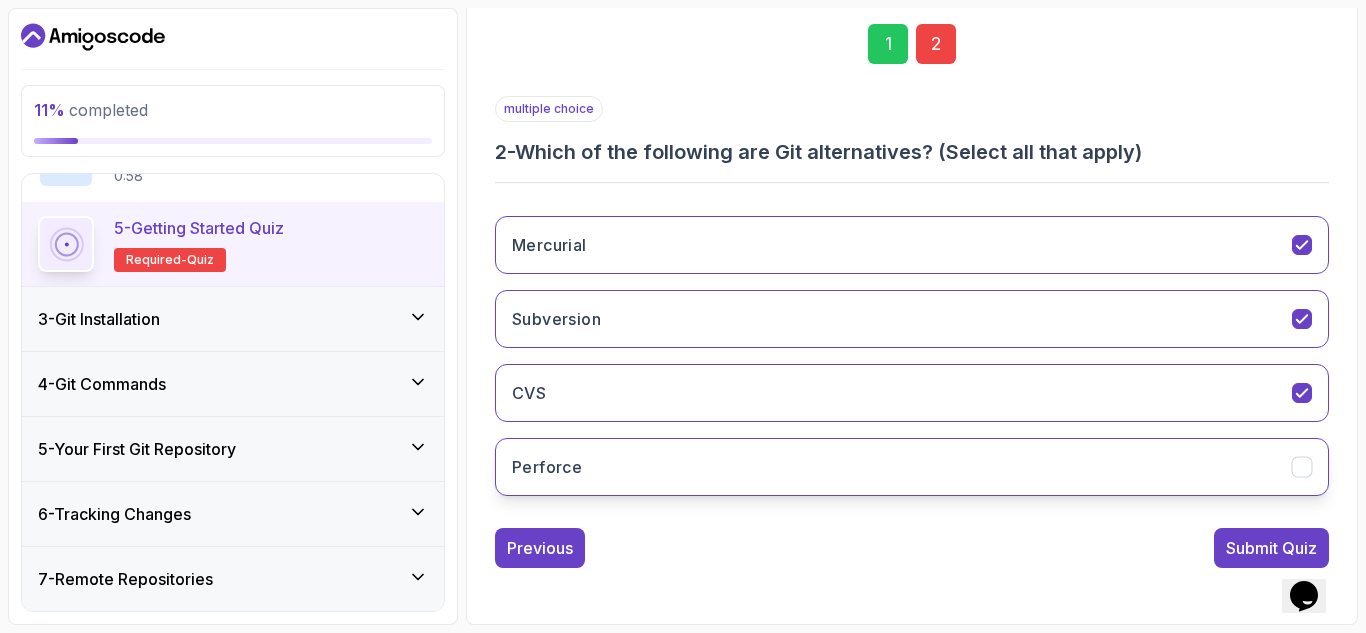 click 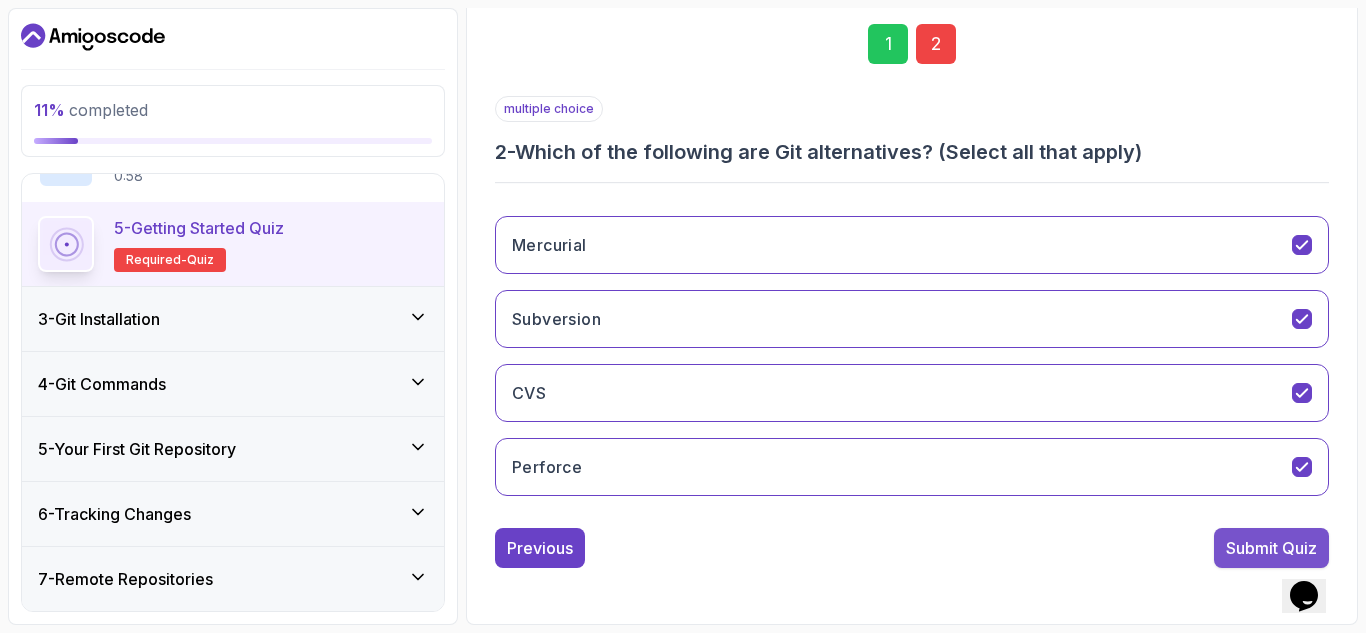 click on "Submit Quiz" at bounding box center (1271, 548) 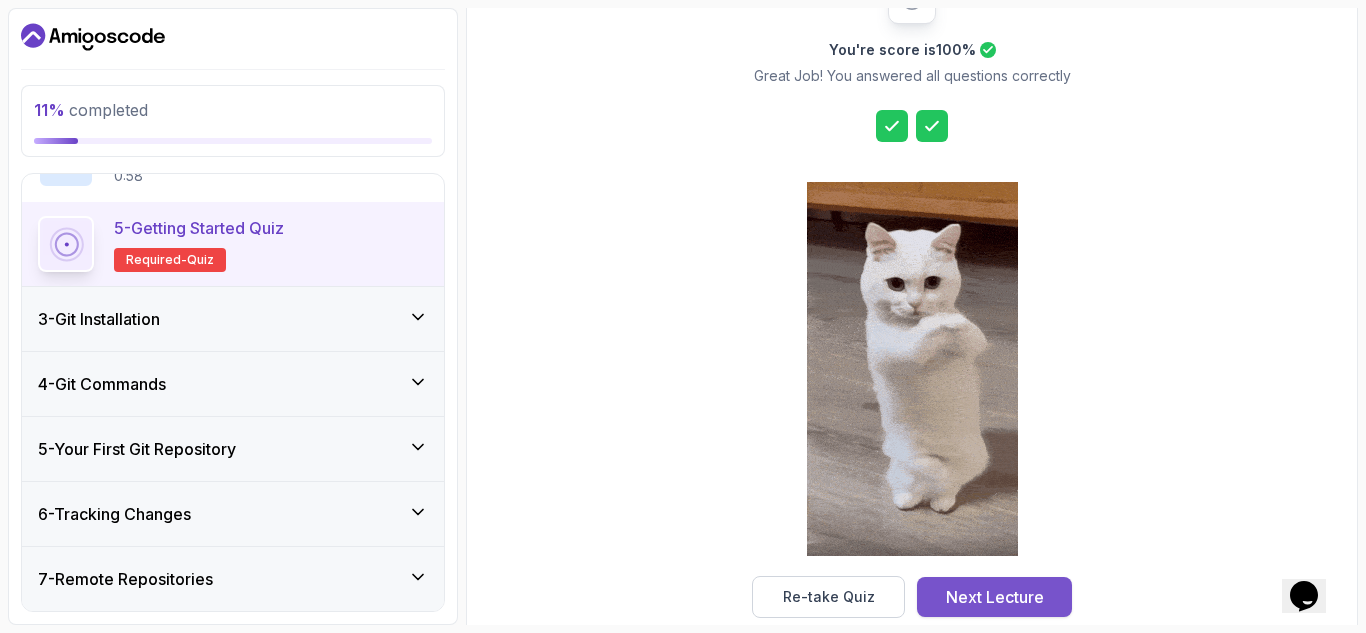 click on "Next Lecture" at bounding box center (994, 597) 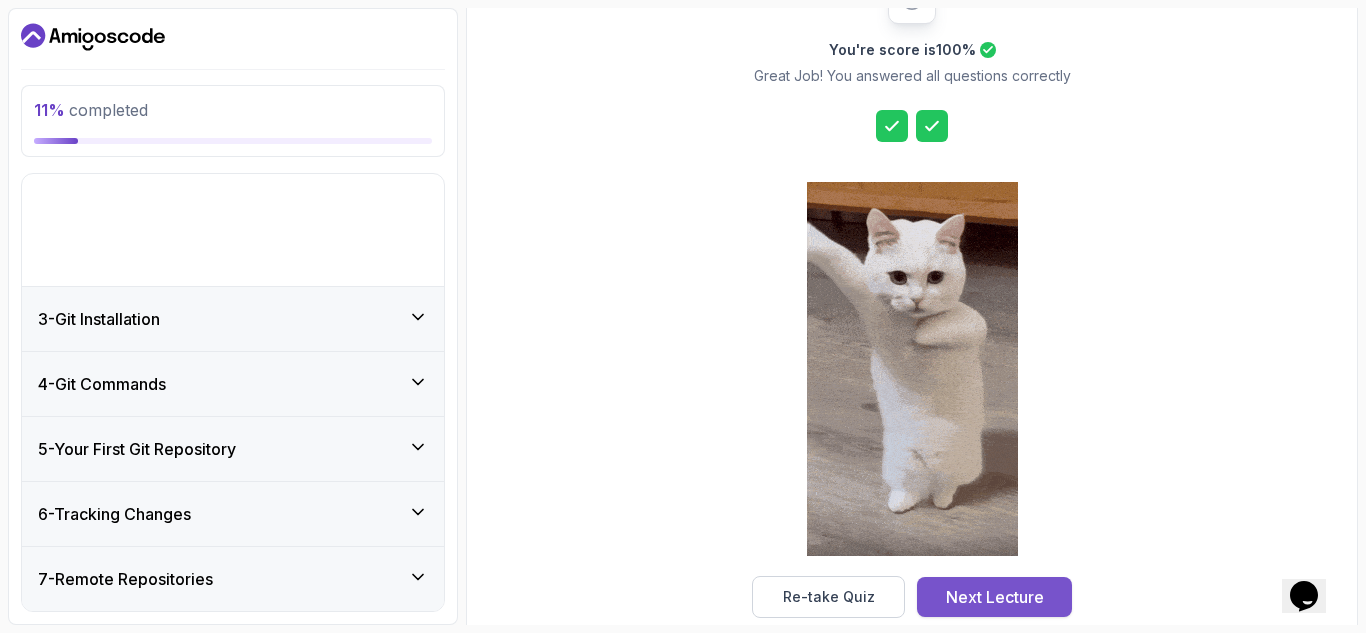 scroll, scrollTop: 224, scrollLeft: 0, axis: vertical 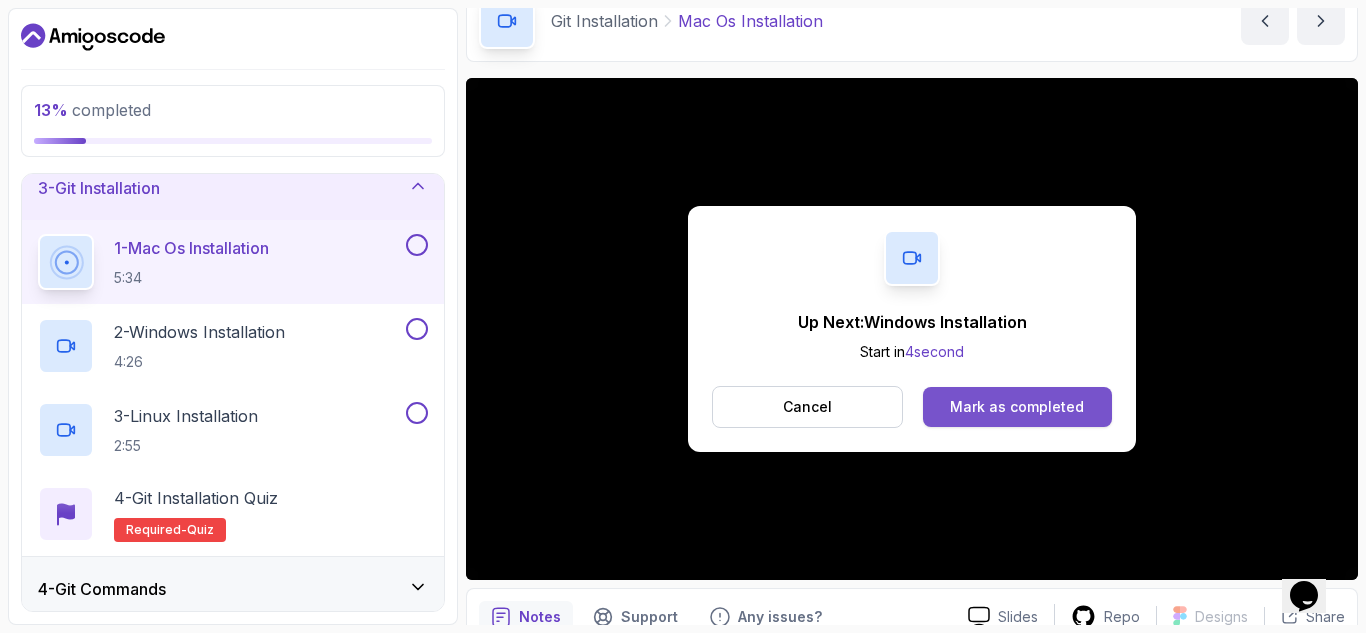 click on "Mark as completed" at bounding box center [1017, 407] 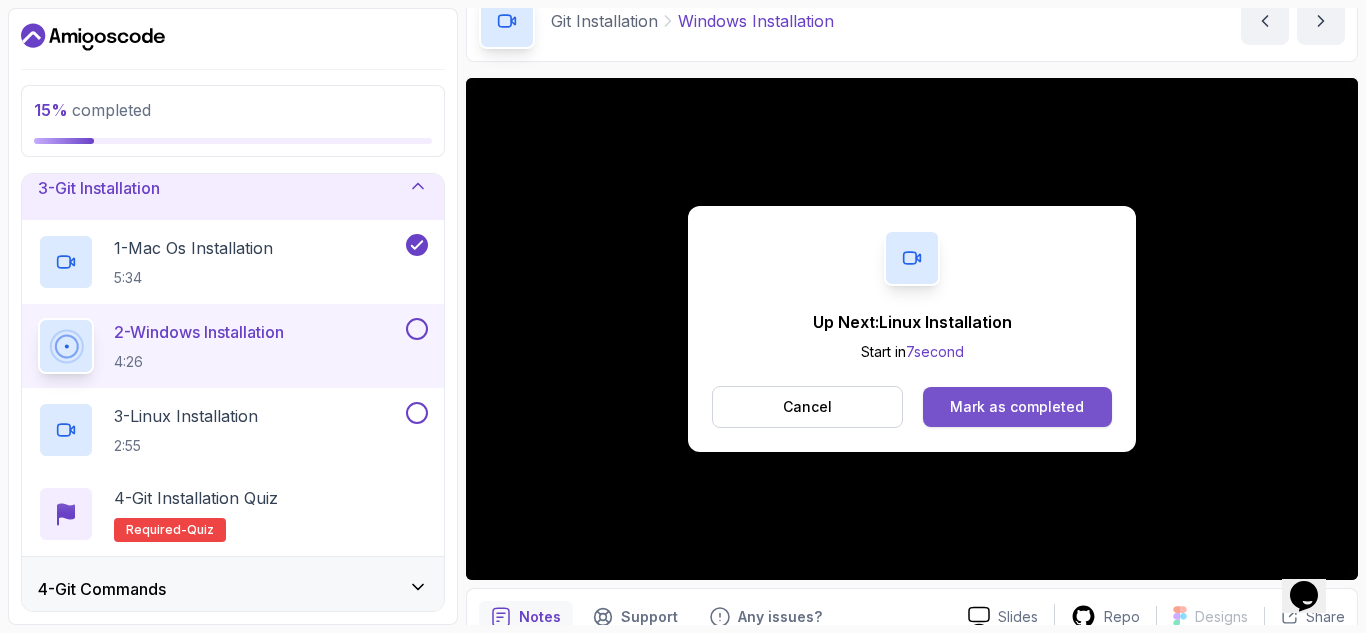 click on "Mark as completed" at bounding box center [1017, 407] 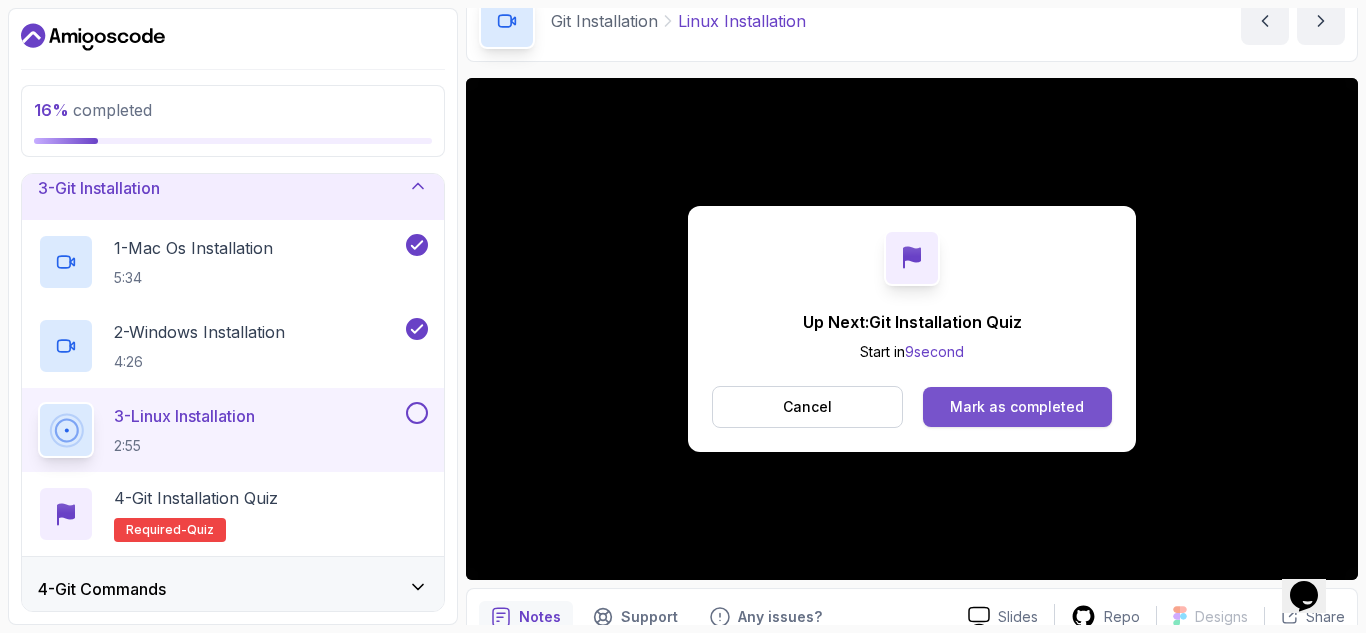 click on "Mark as completed" at bounding box center [1017, 407] 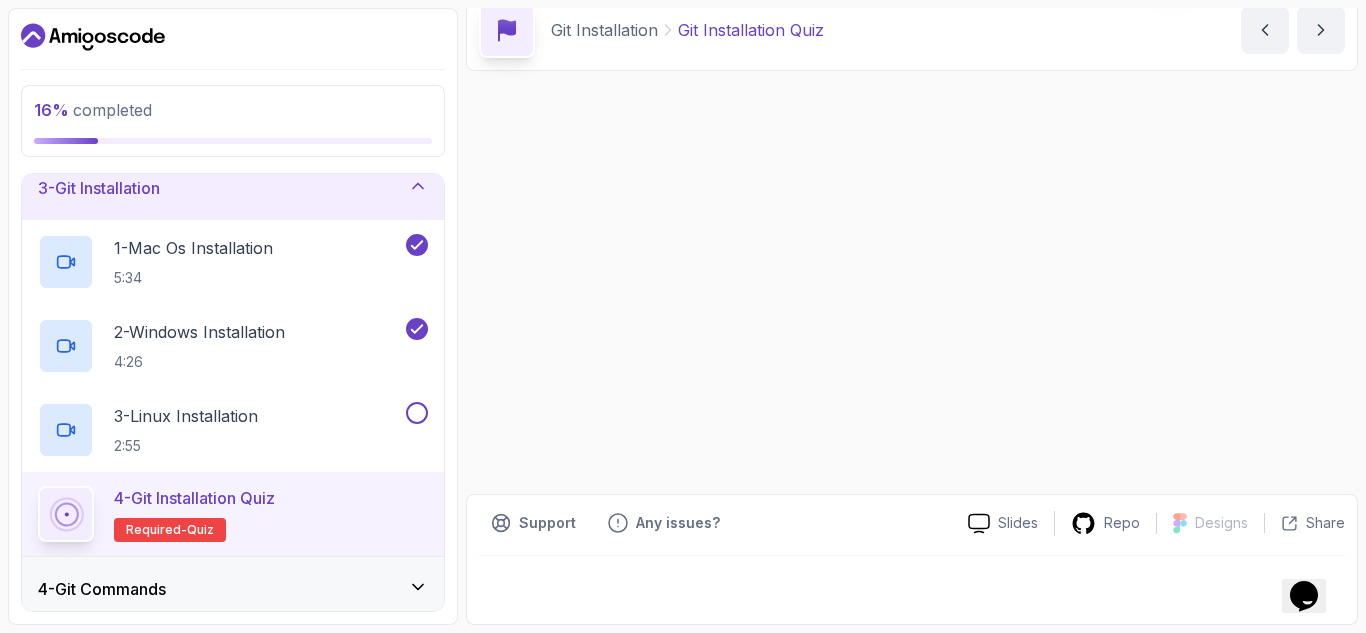 scroll, scrollTop: 0, scrollLeft: 0, axis: both 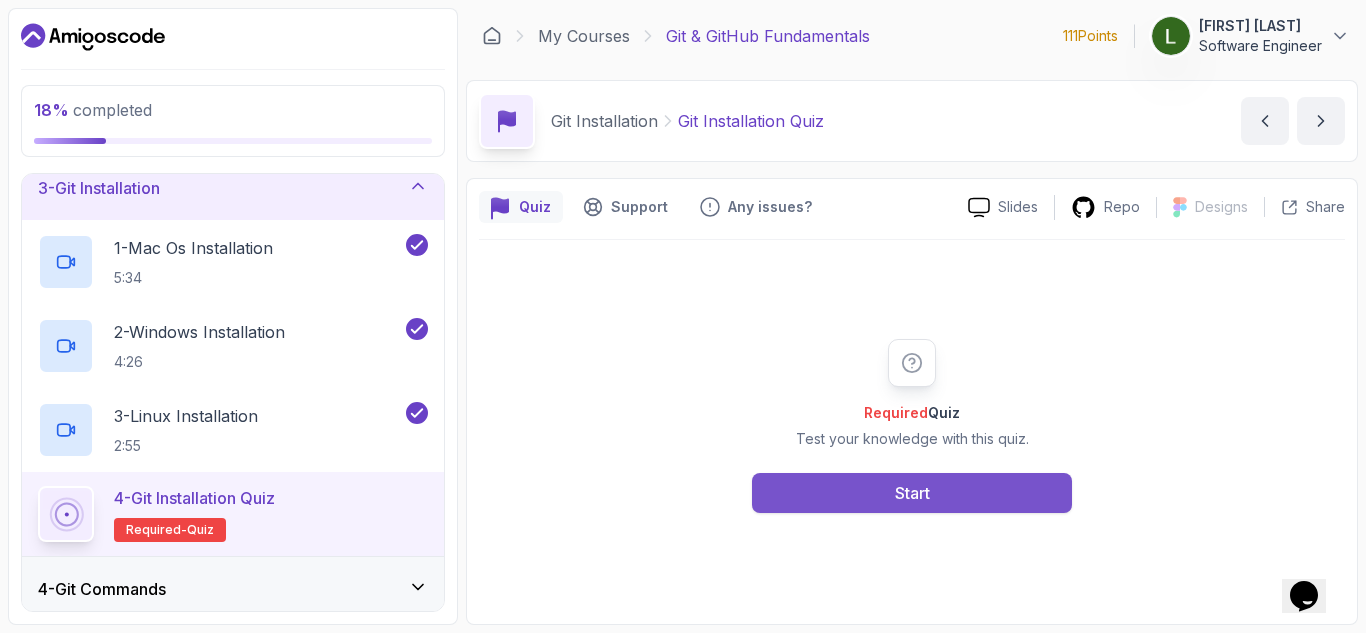 click on "Start" at bounding box center (912, 493) 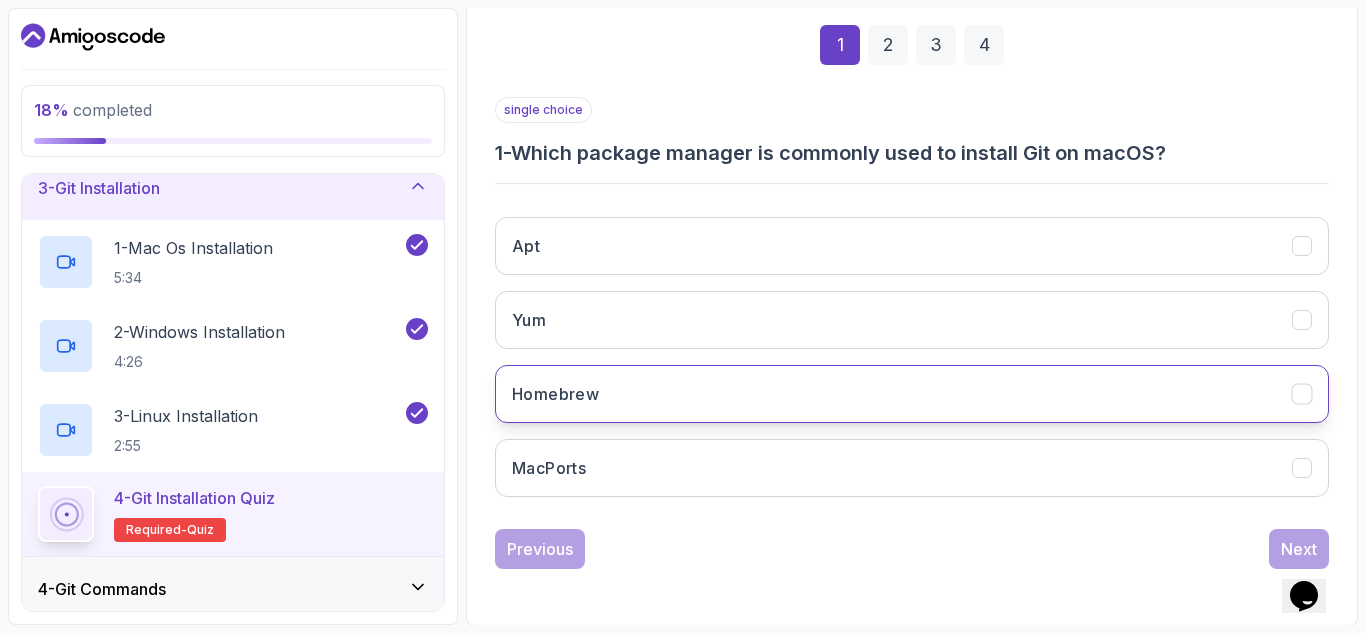 scroll, scrollTop: 292, scrollLeft: 0, axis: vertical 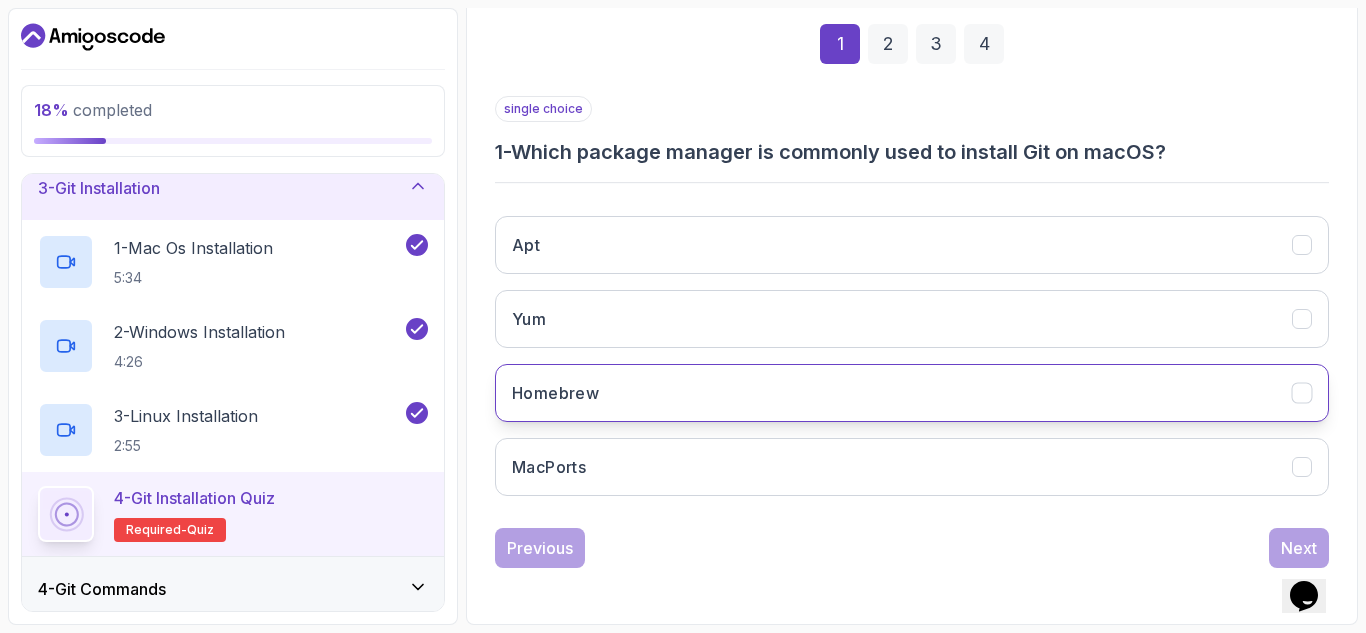 click on "Homebrew" at bounding box center (912, 393) 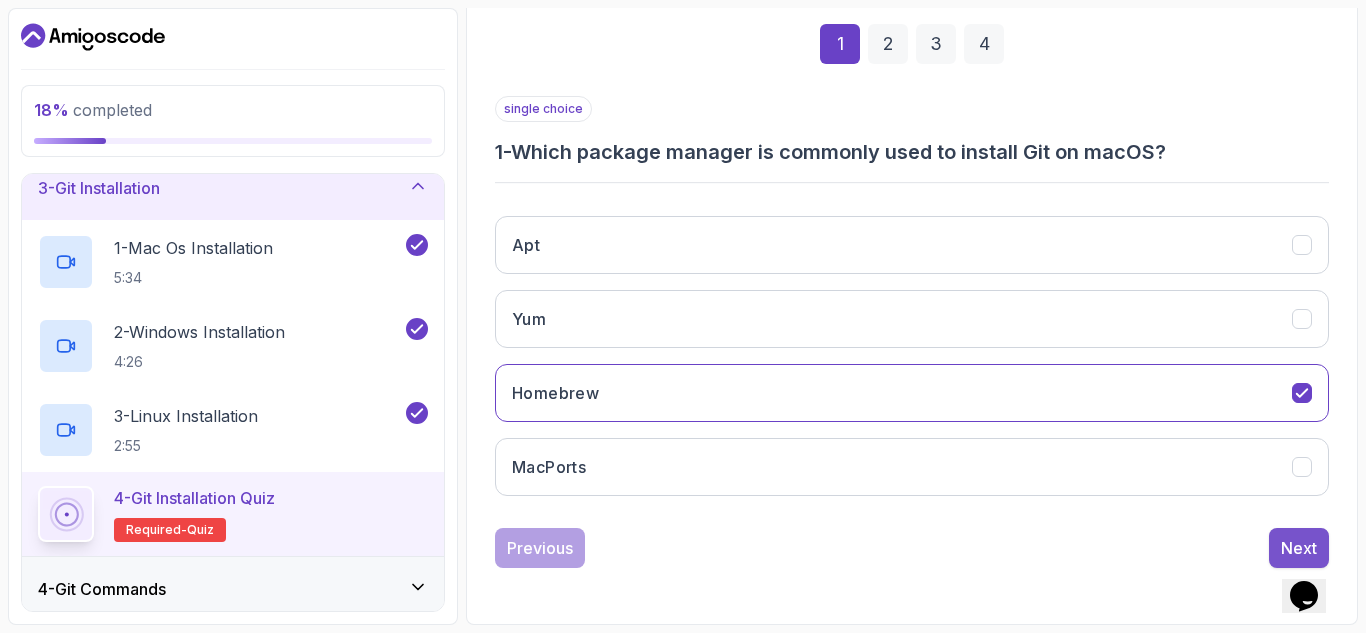 click on "Next" at bounding box center [1299, 548] 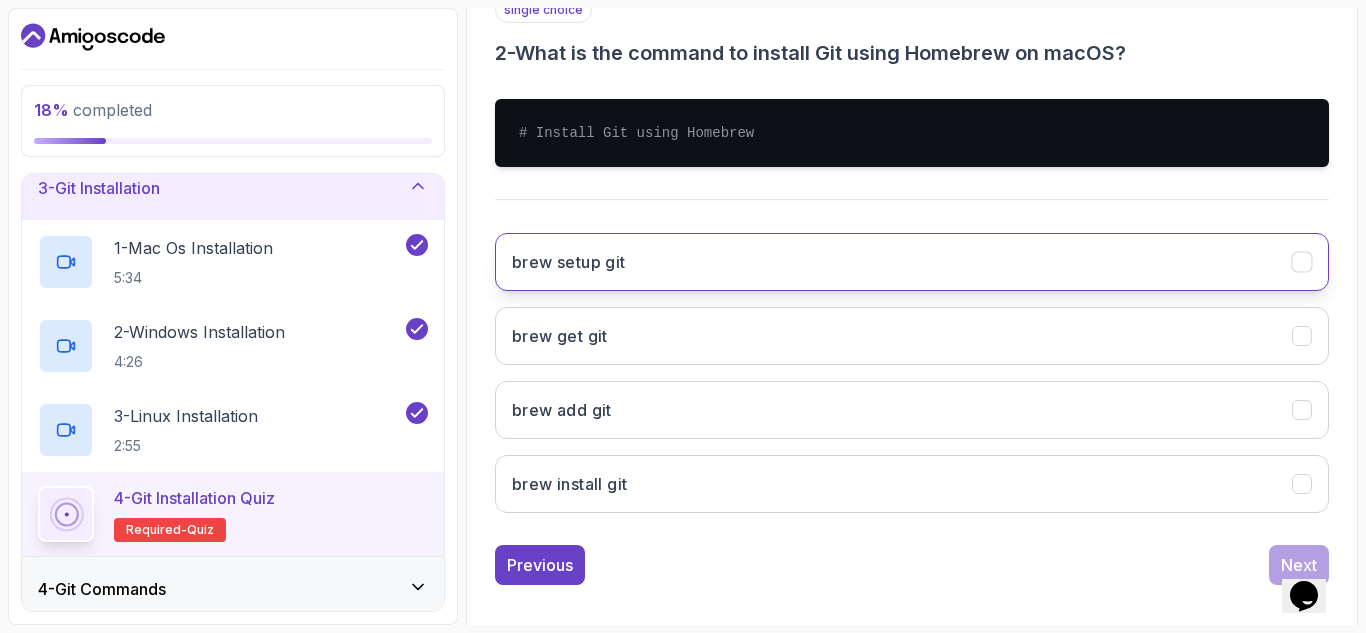 scroll, scrollTop: 392, scrollLeft: 0, axis: vertical 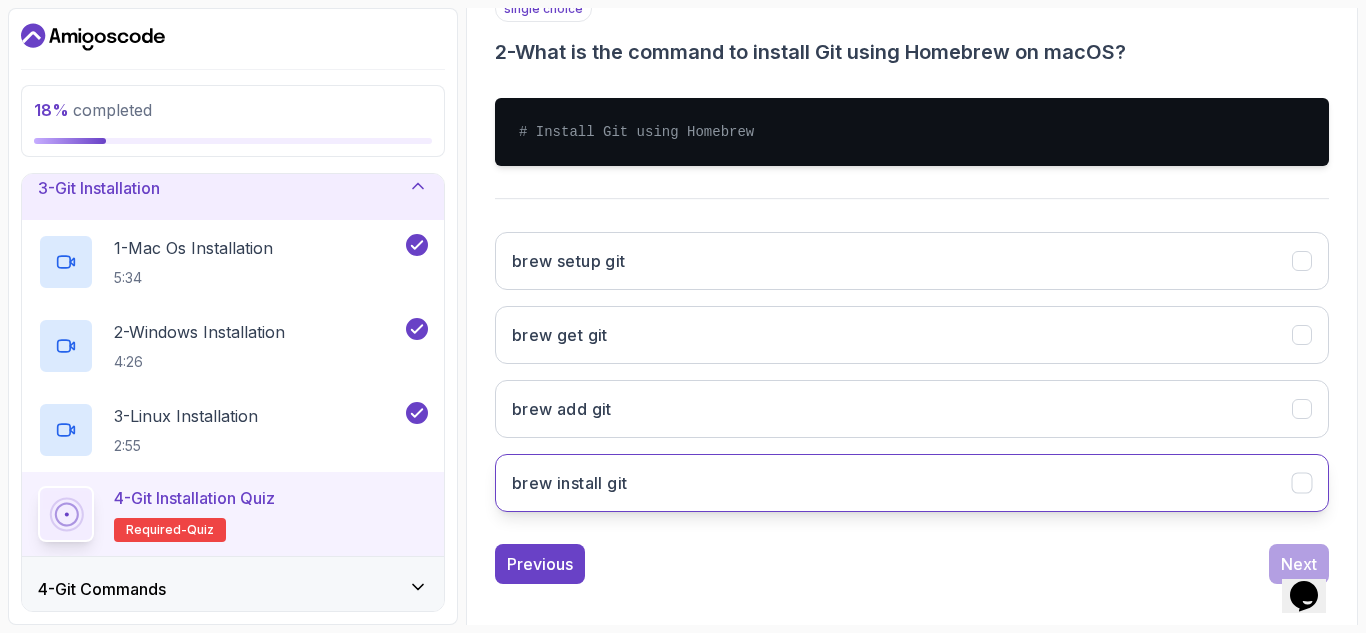 click on "brew install git" at bounding box center [912, 483] 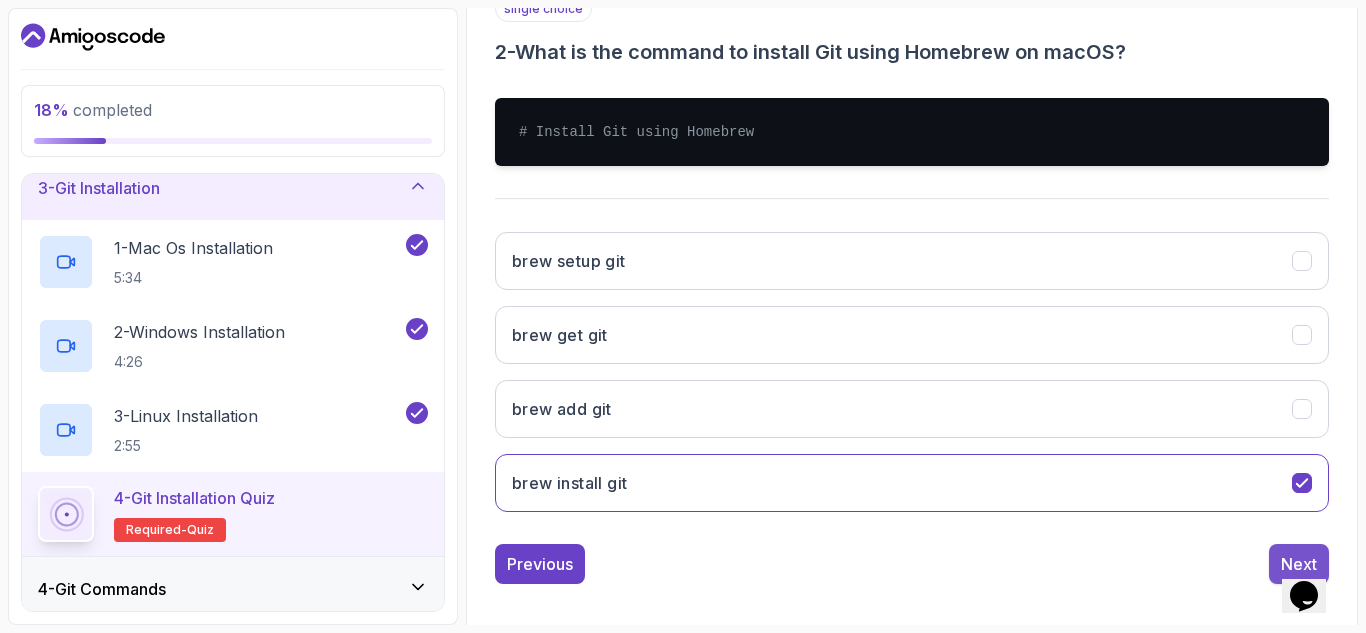 click on "Next" at bounding box center [1299, 564] 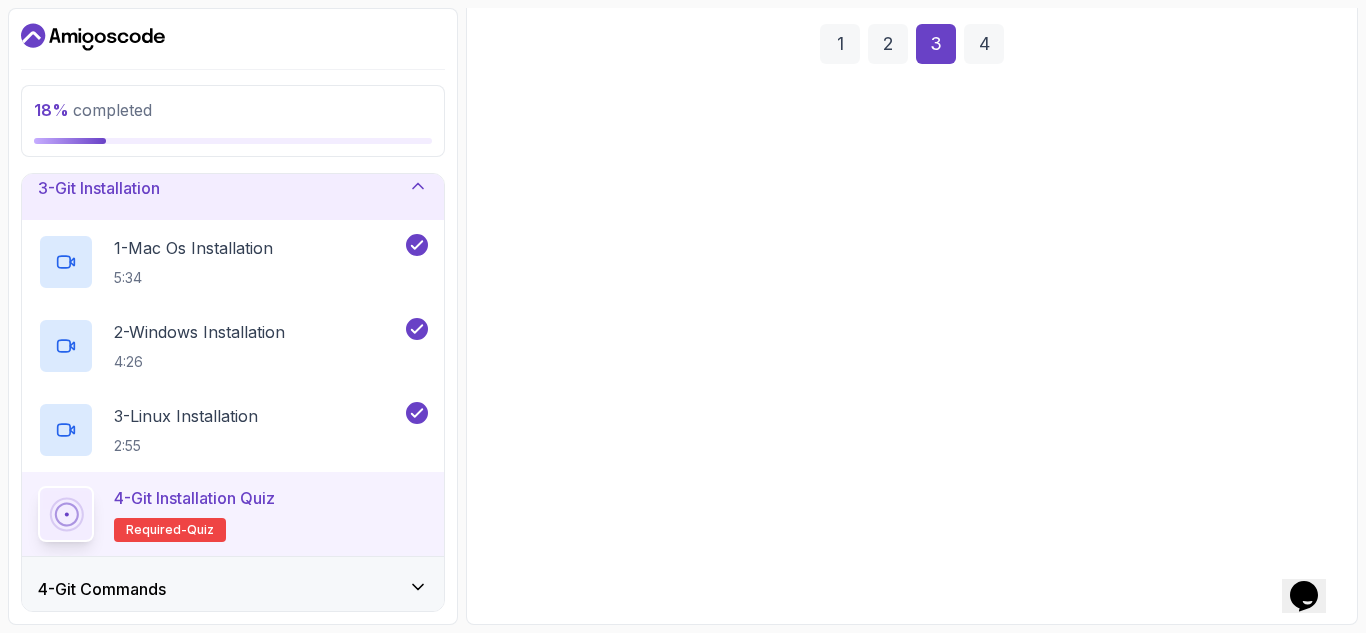 scroll, scrollTop: 292, scrollLeft: 0, axis: vertical 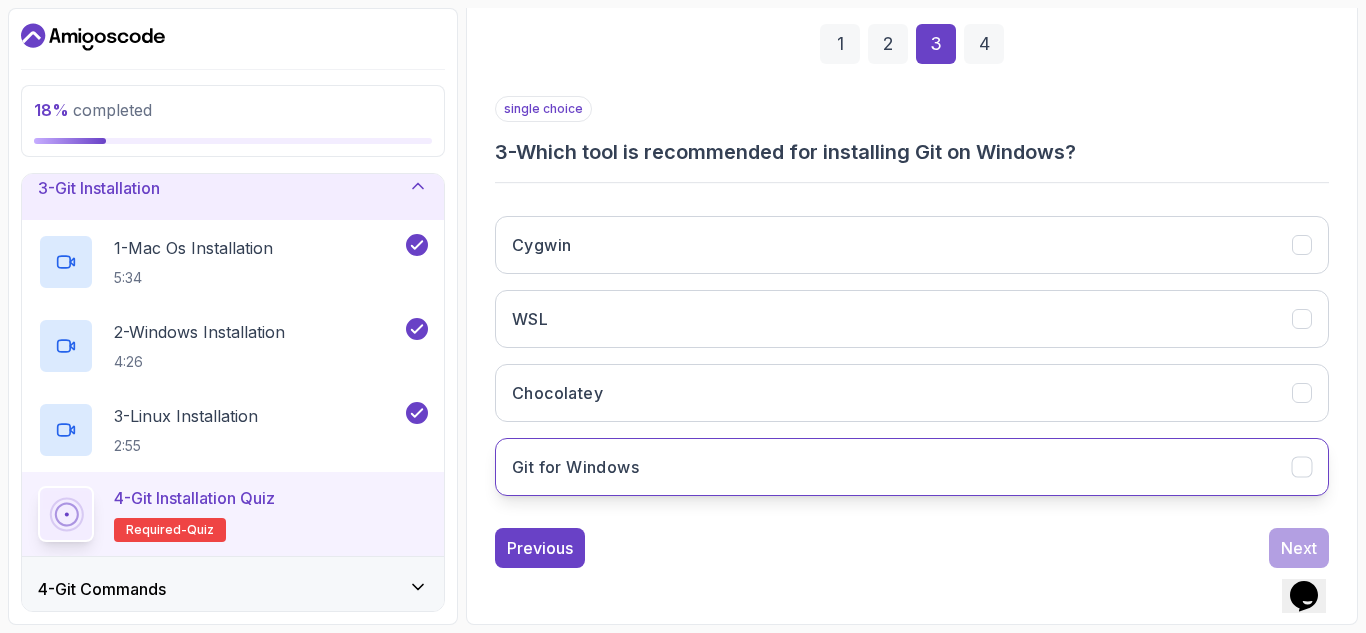 click on "Git for Windows" at bounding box center [575, 467] 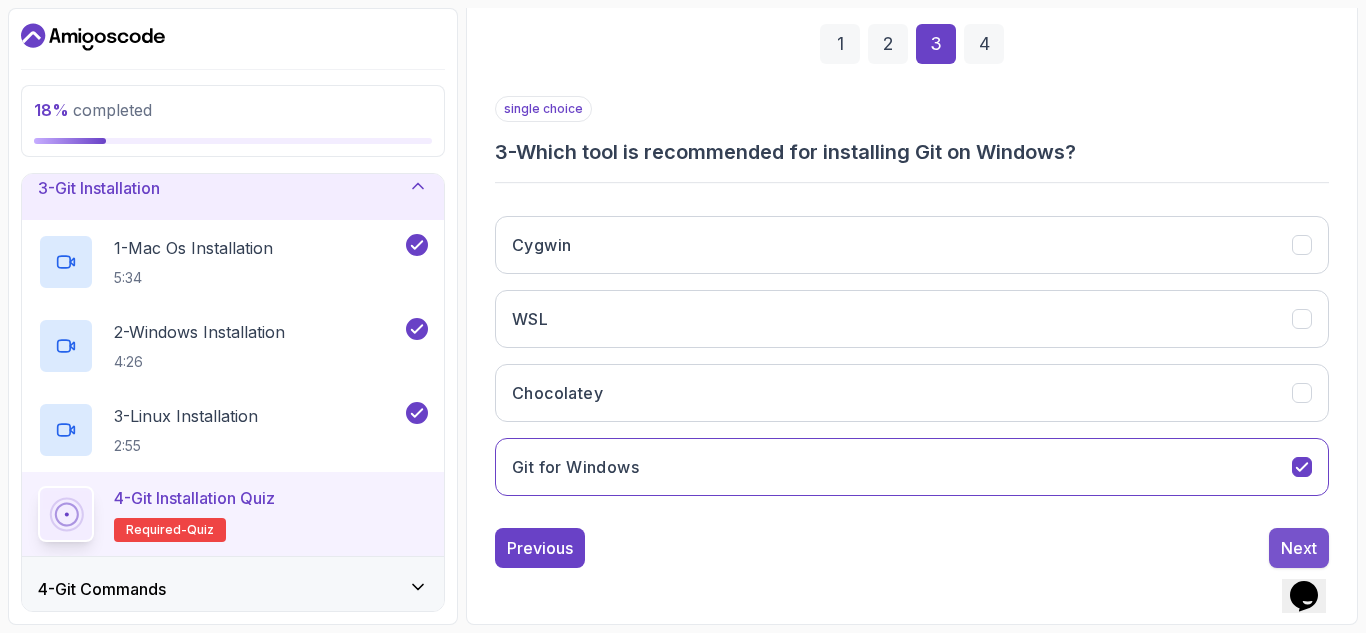 click on "Next" at bounding box center (1299, 548) 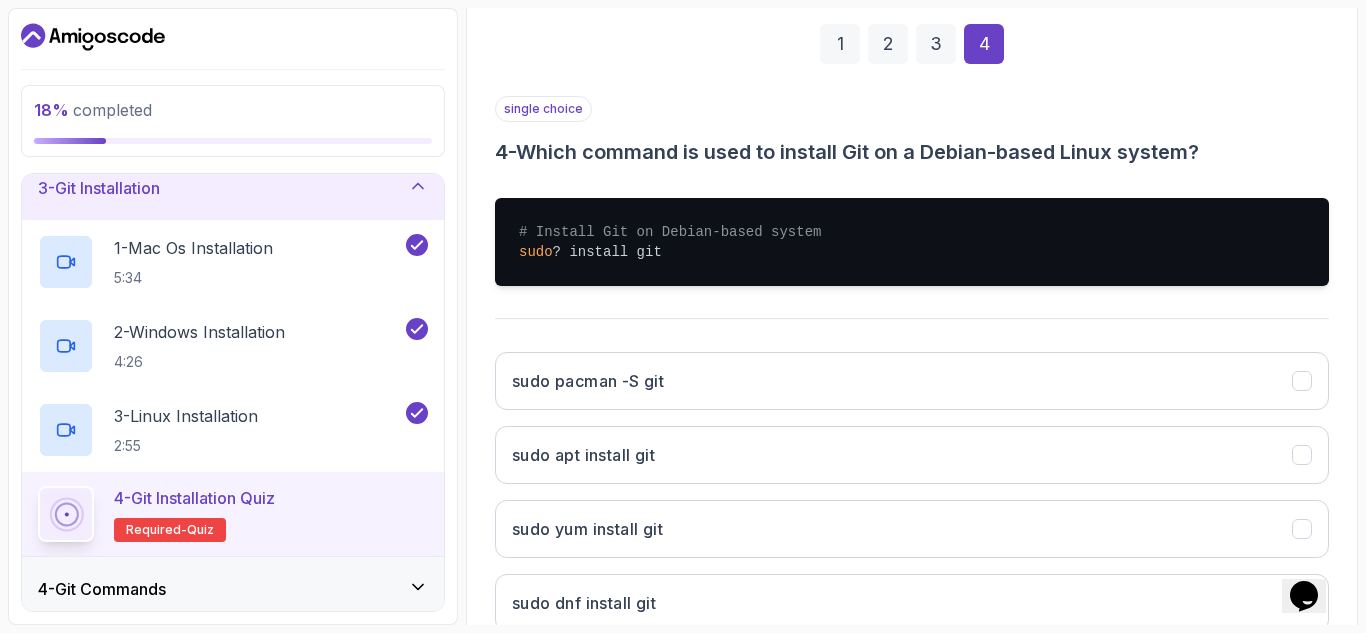 click on "3" at bounding box center (936, 44) 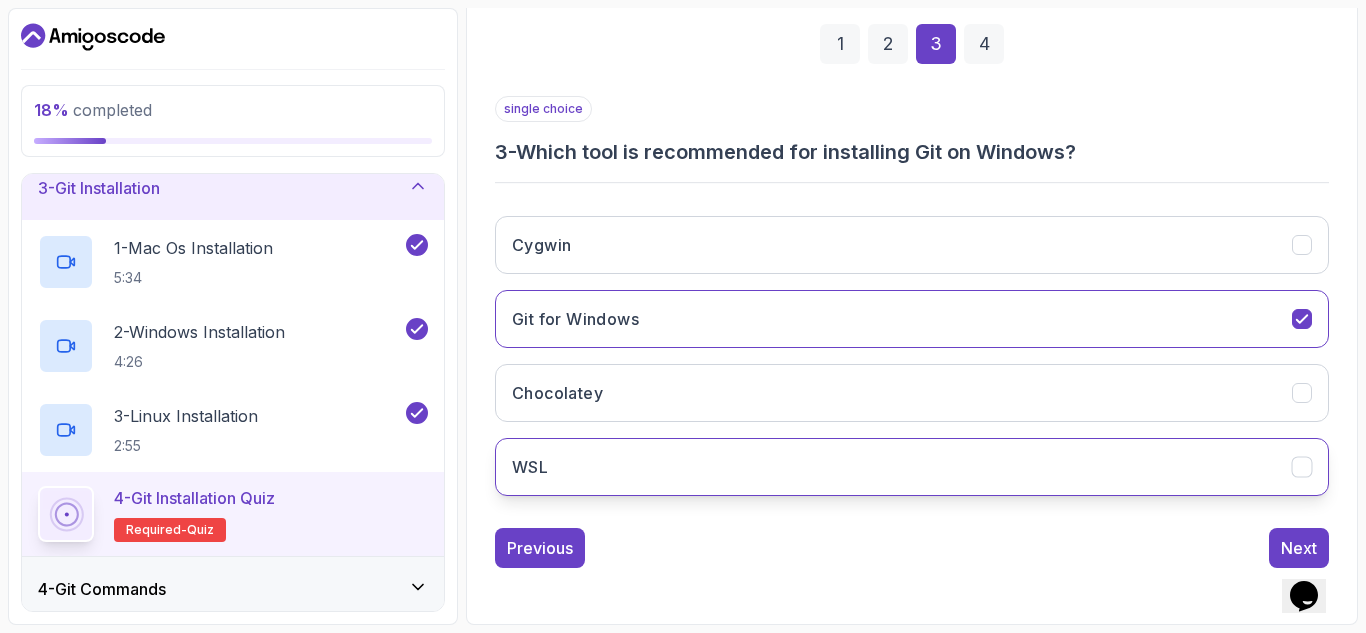 click on "WSL" at bounding box center [912, 467] 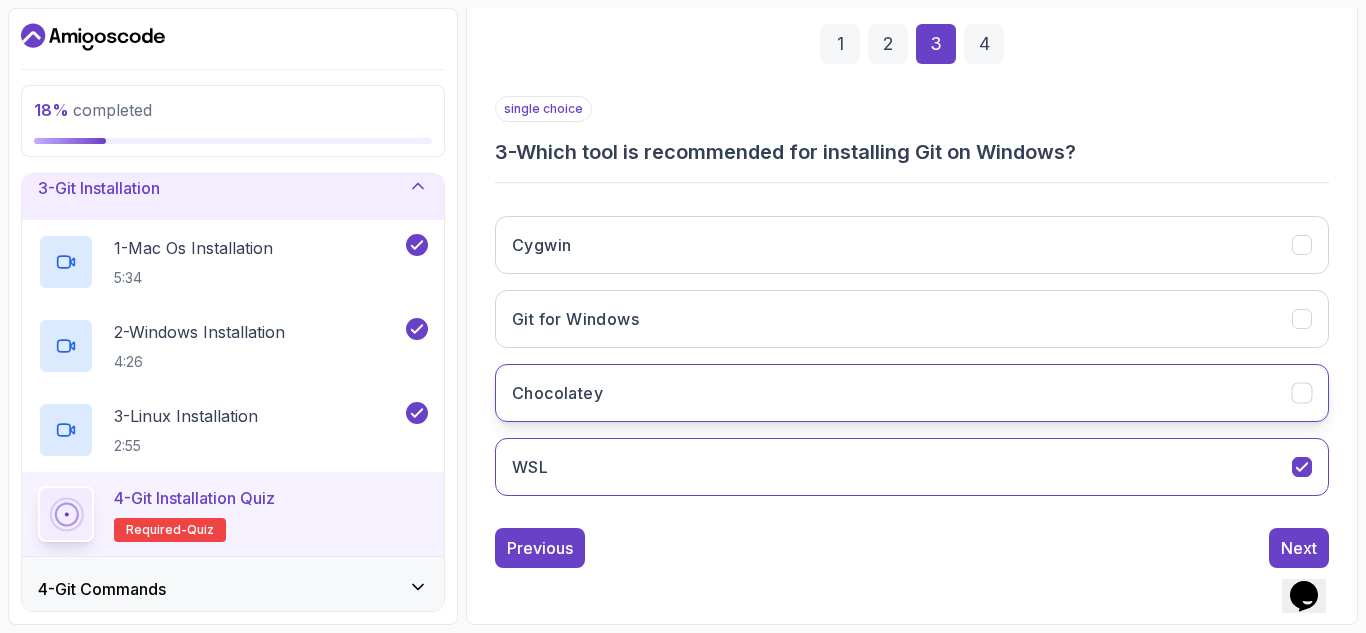 click 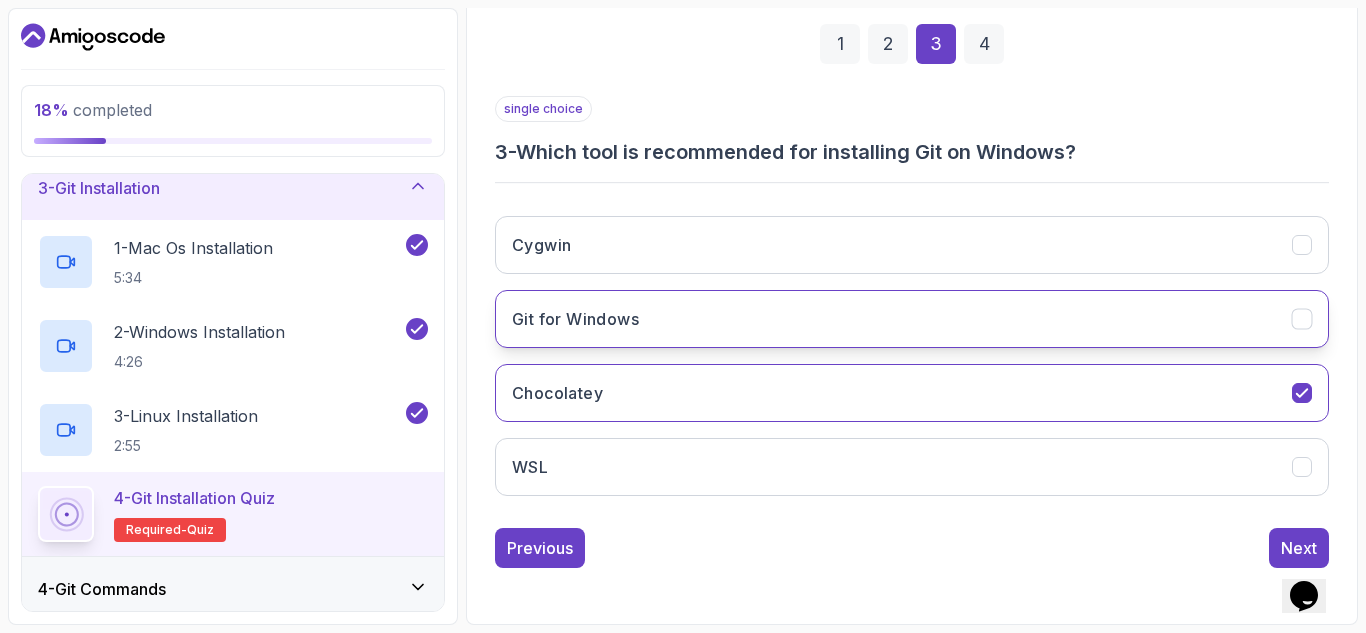 click 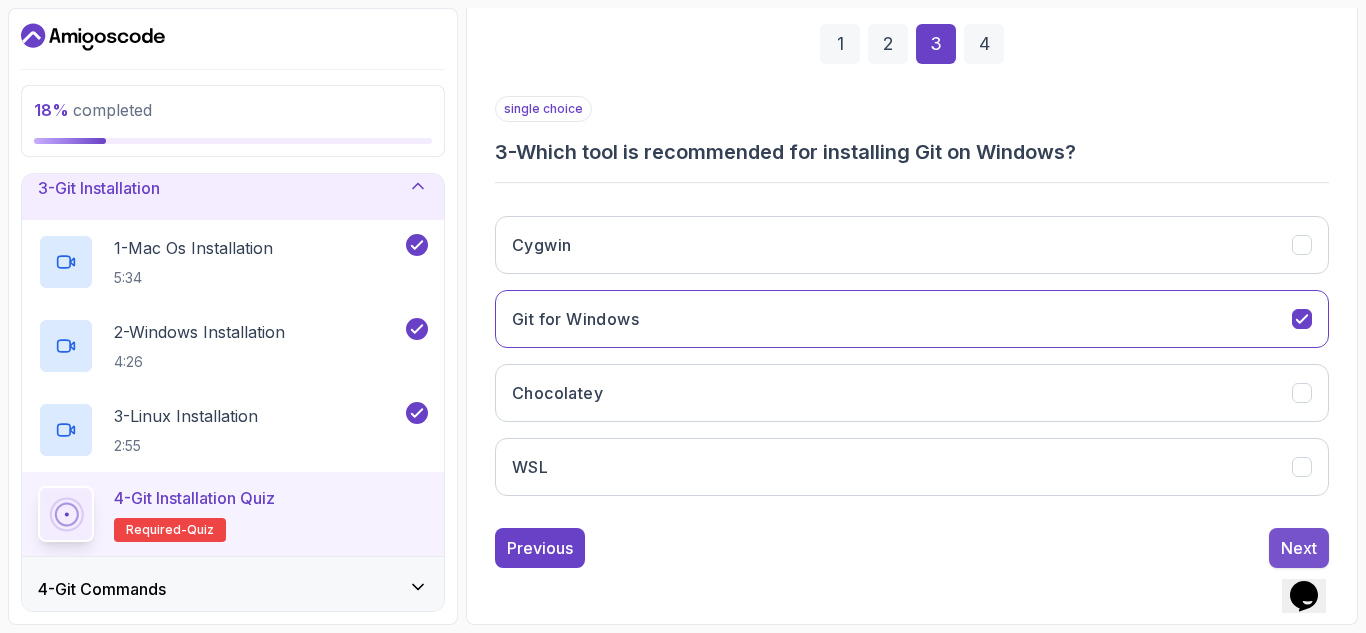 click on "Next" at bounding box center (1299, 548) 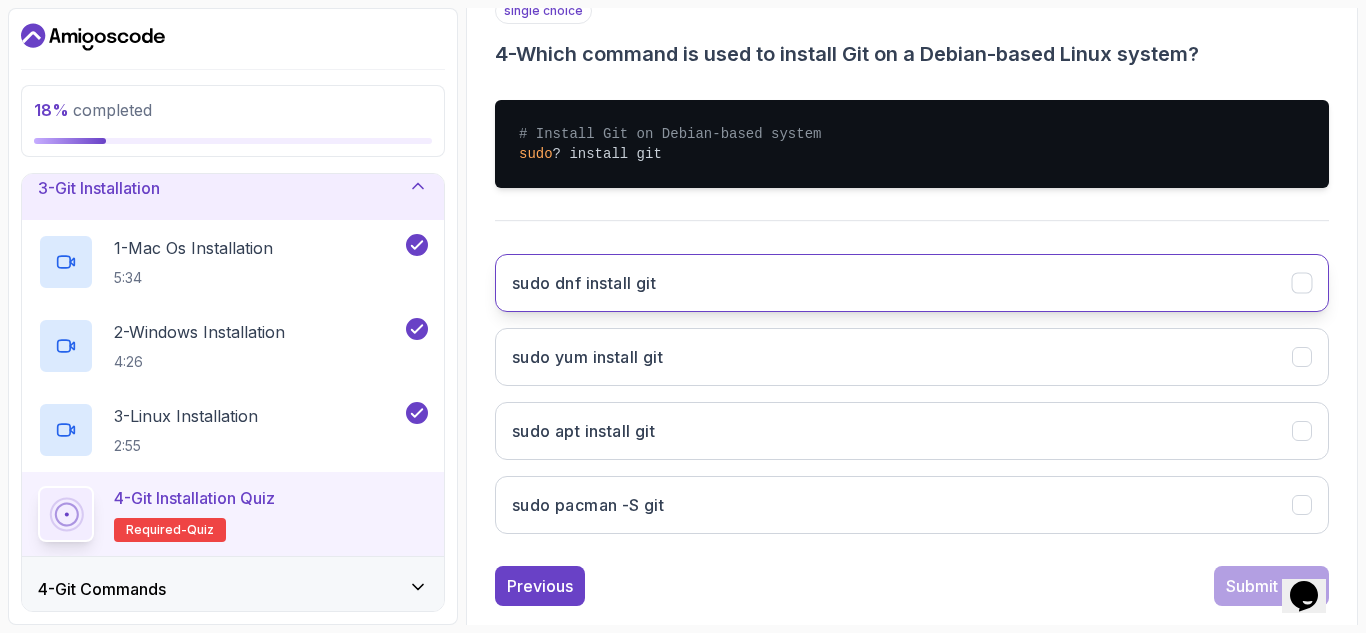 scroll, scrollTop: 391, scrollLeft: 0, axis: vertical 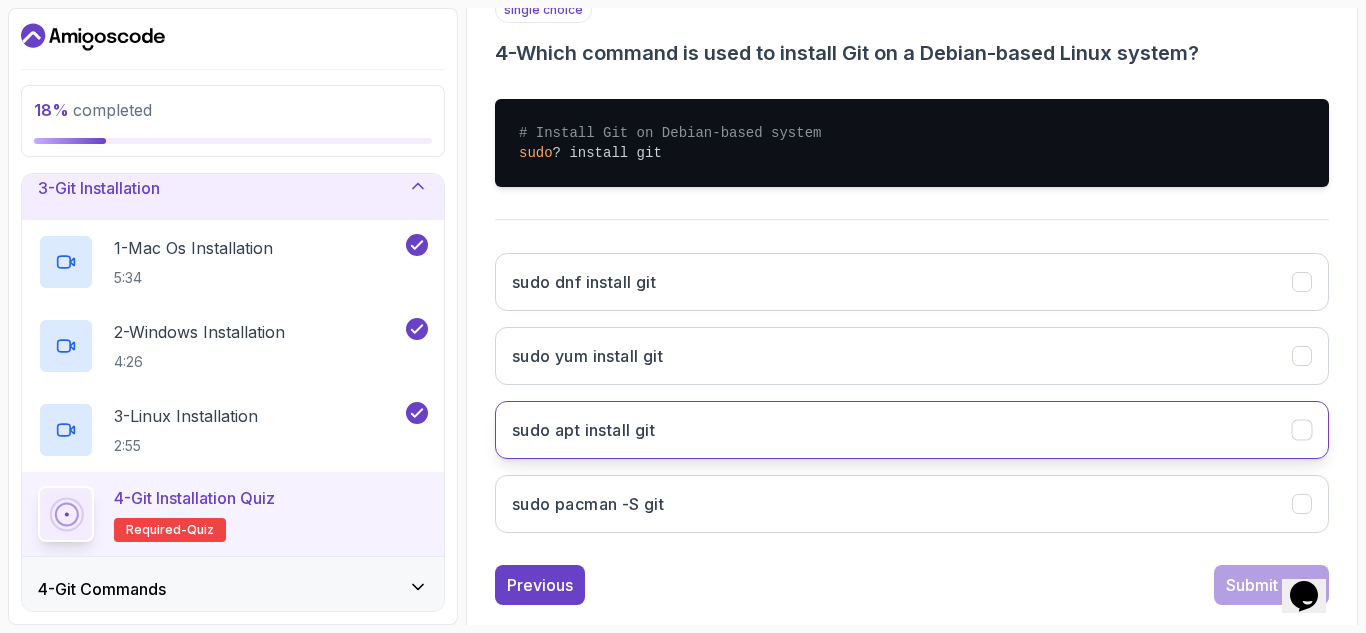 click on "sudo apt install git" at bounding box center [583, 430] 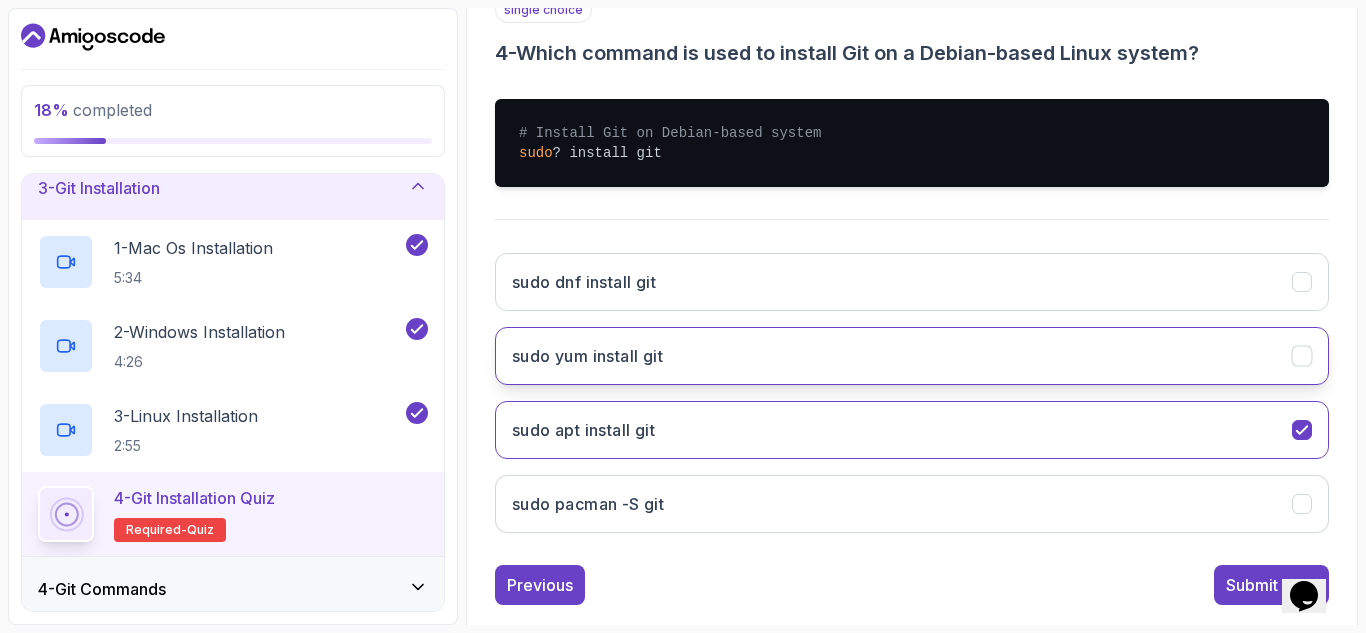 click 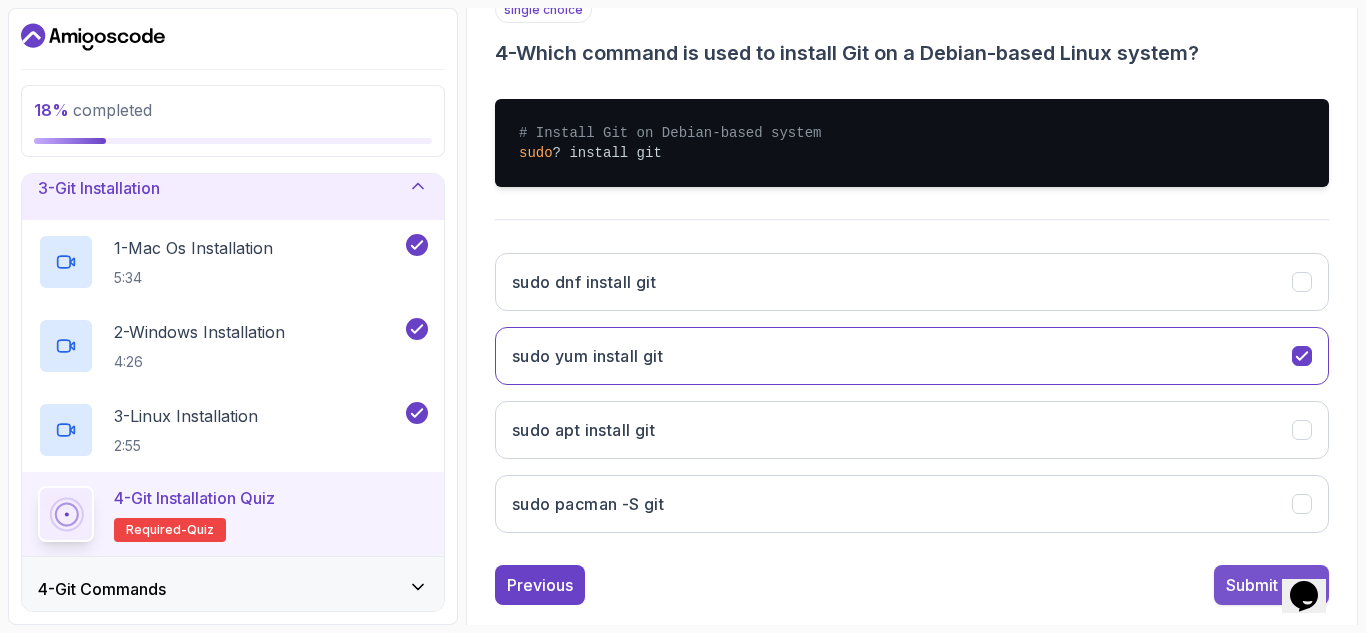 click on "Submit Quiz" at bounding box center [1271, 585] 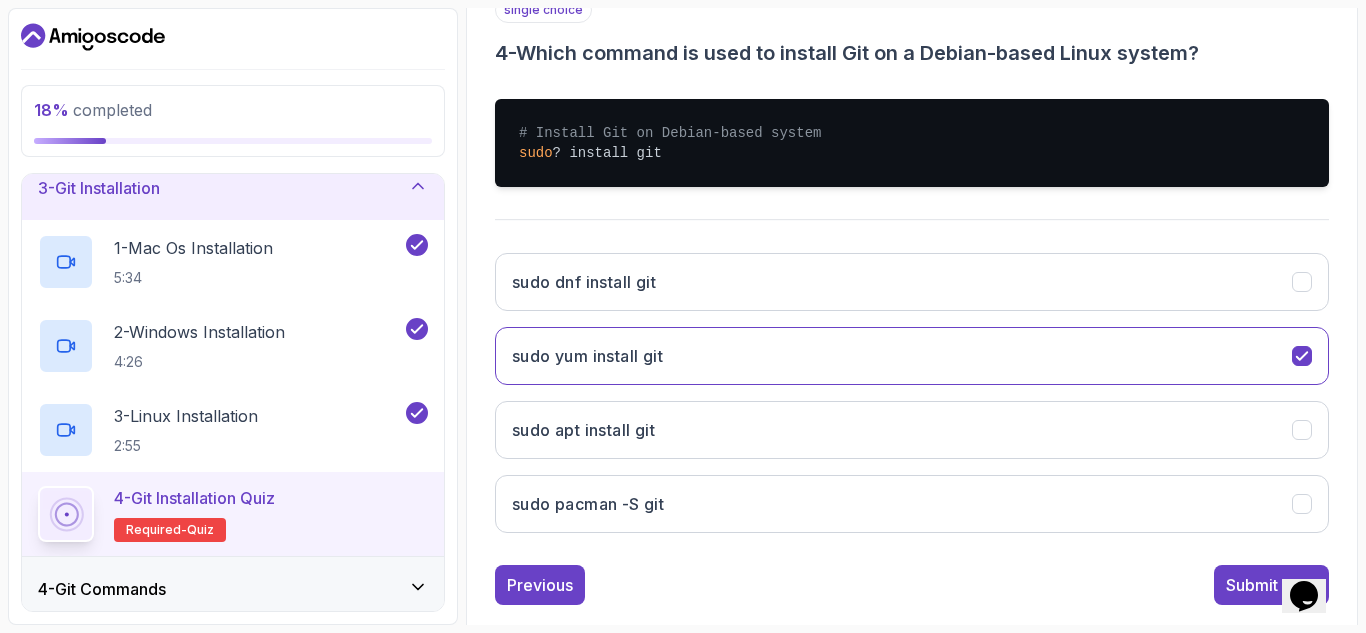 scroll, scrollTop: 326, scrollLeft: 0, axis: vertical 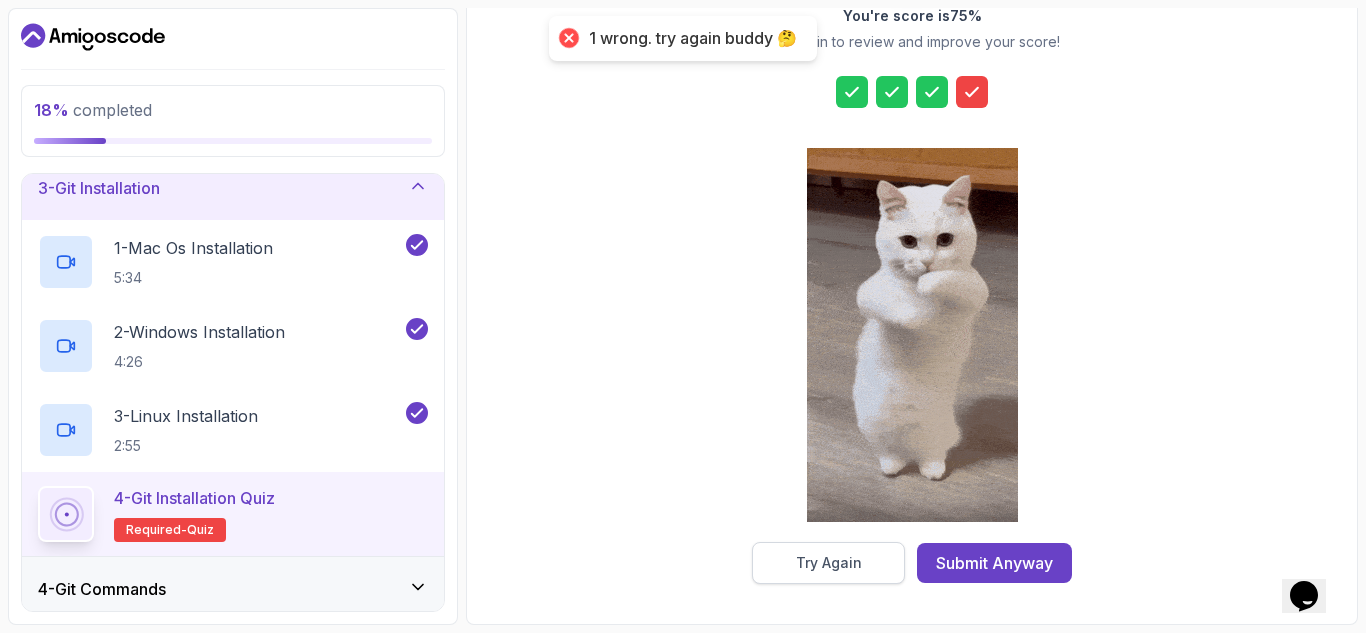 click on "Try Again" at bounding box center (828, 563) 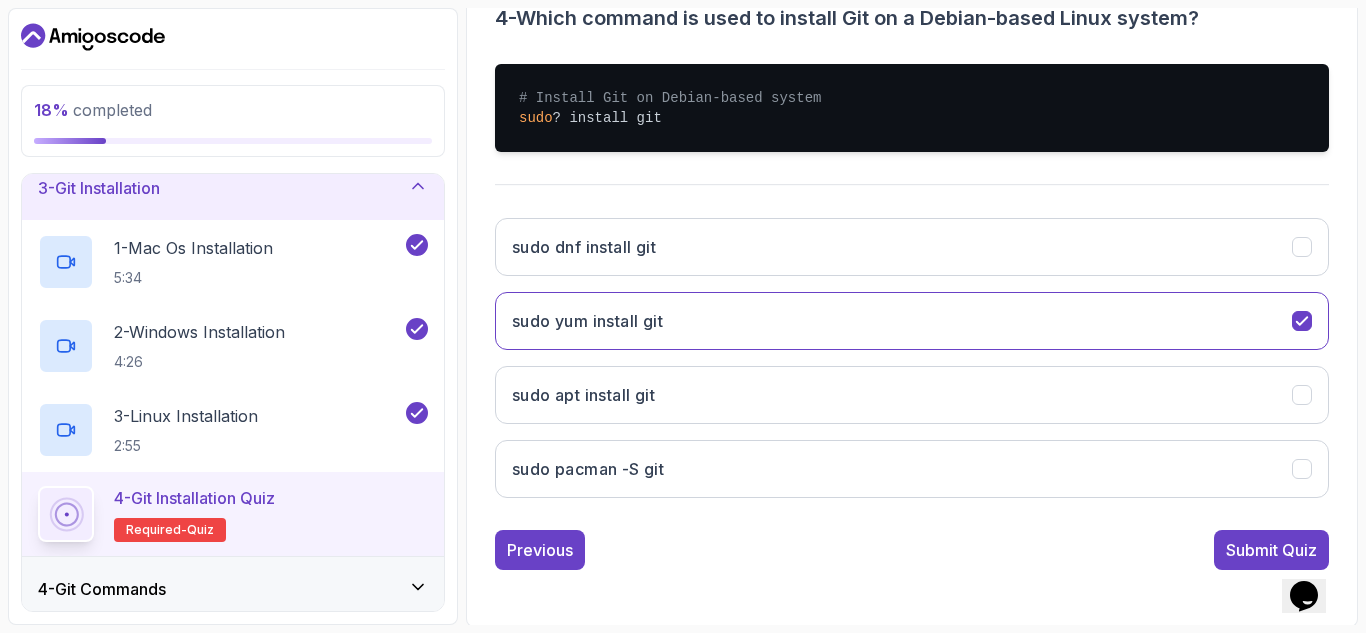 scroll, scrollTop: 428, scrollLeft: 0, axis: vertical 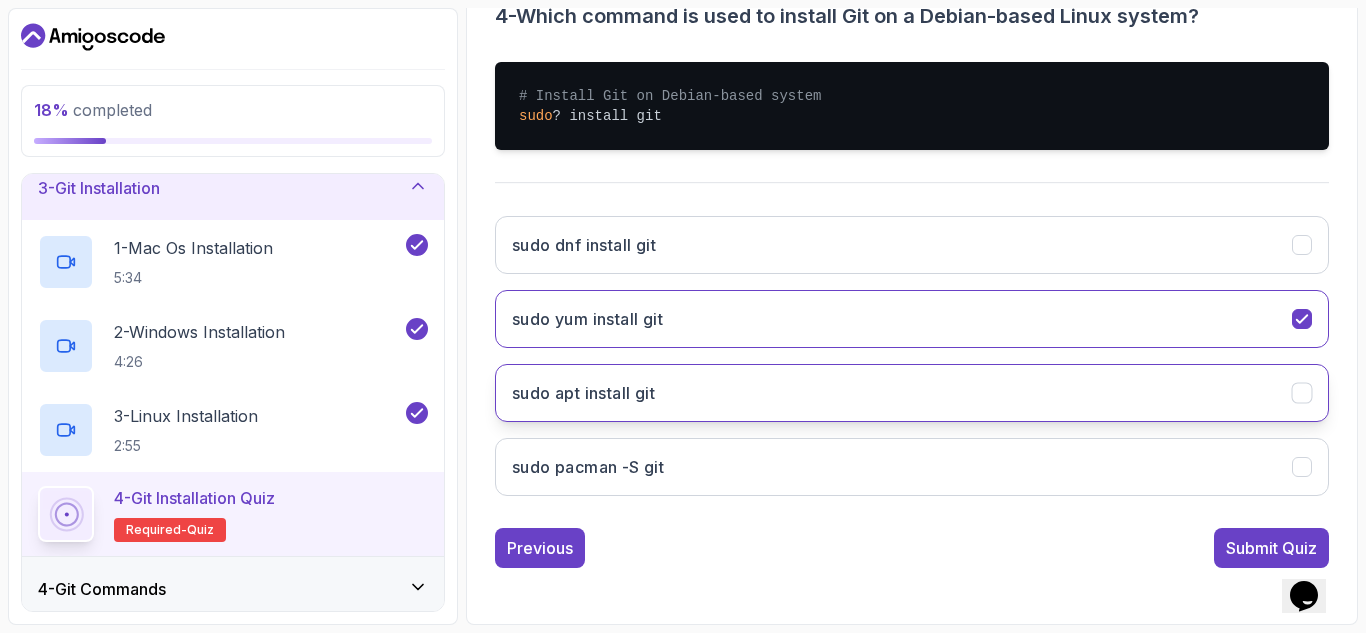 click 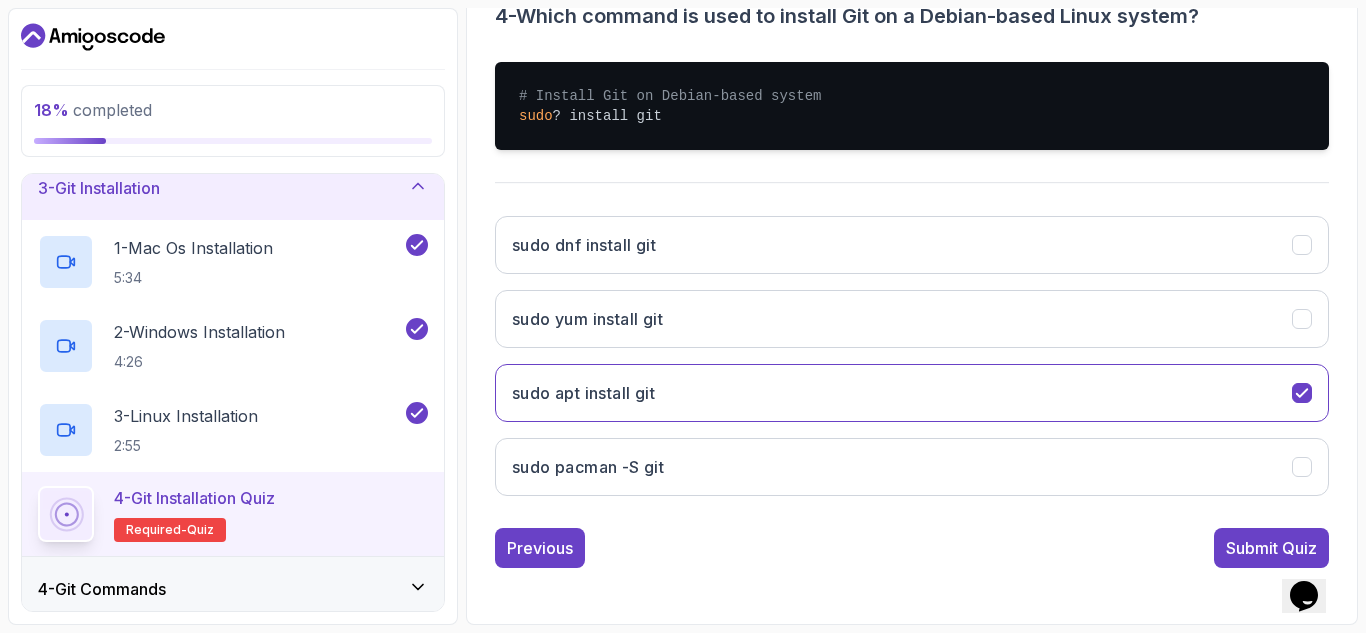 click on "Submit Quiz" at bounding box center (1271, 548) 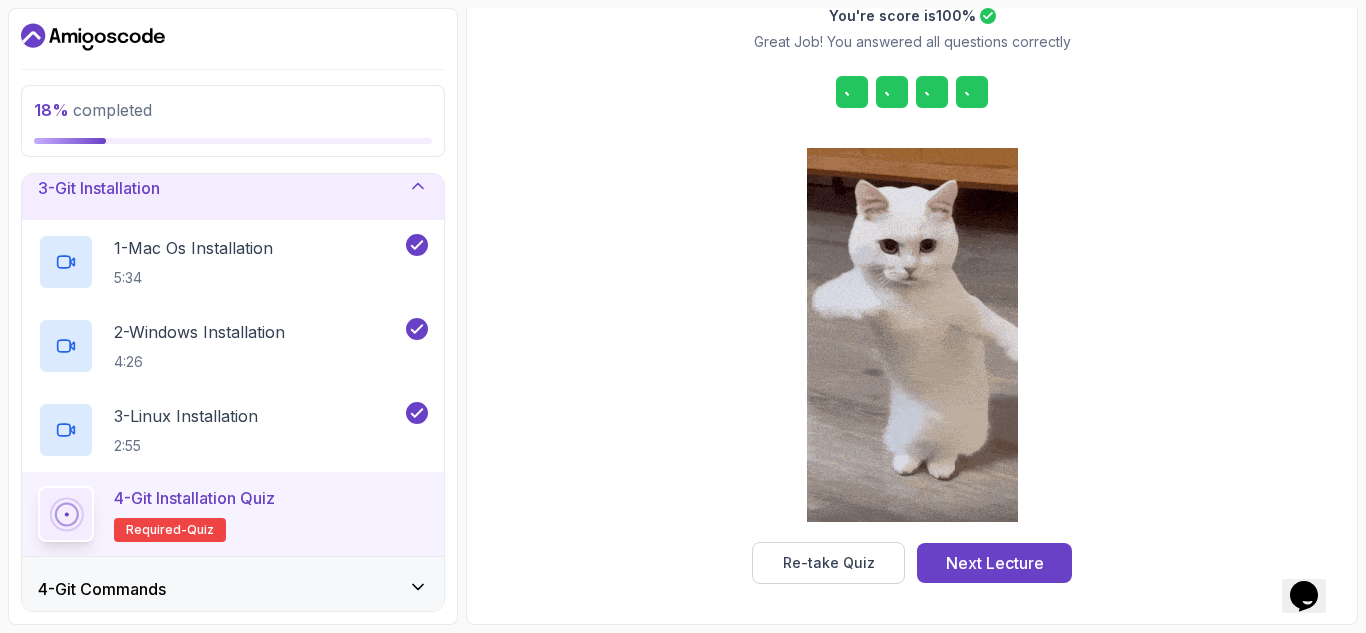 scroll, scrollTop: 326, scrollLeft: 0, axis: vertical 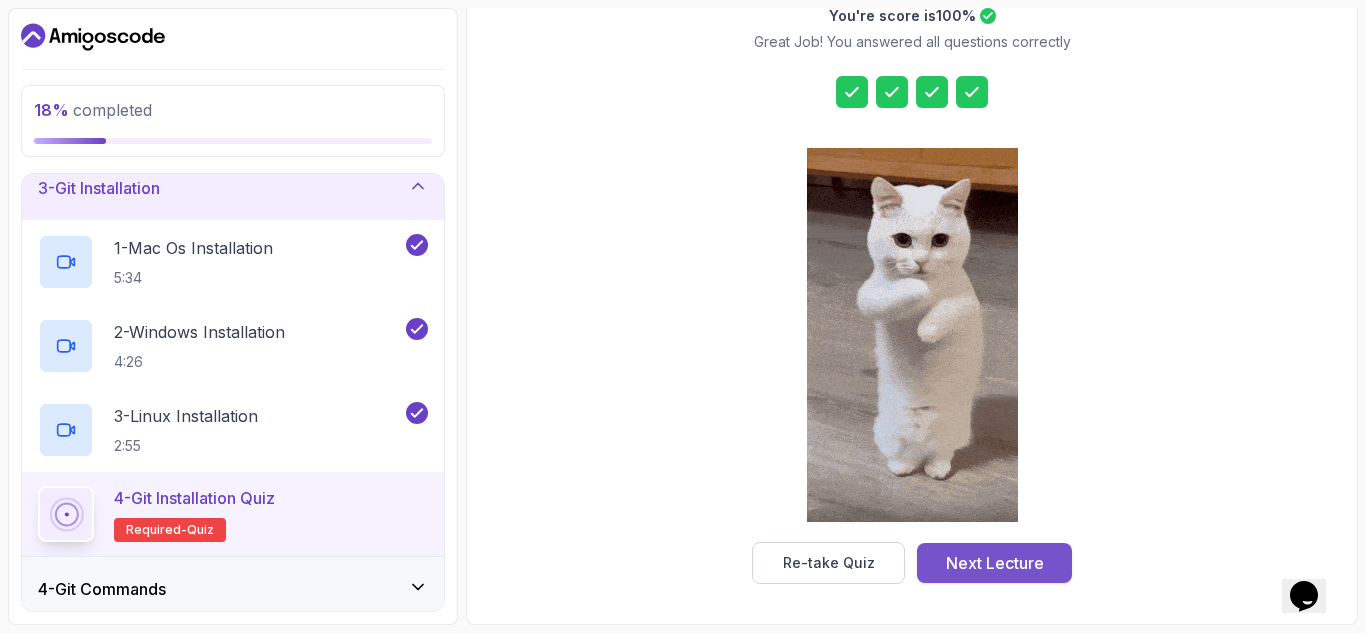 click on "Next Lecture" at bounding box center (995, 563) 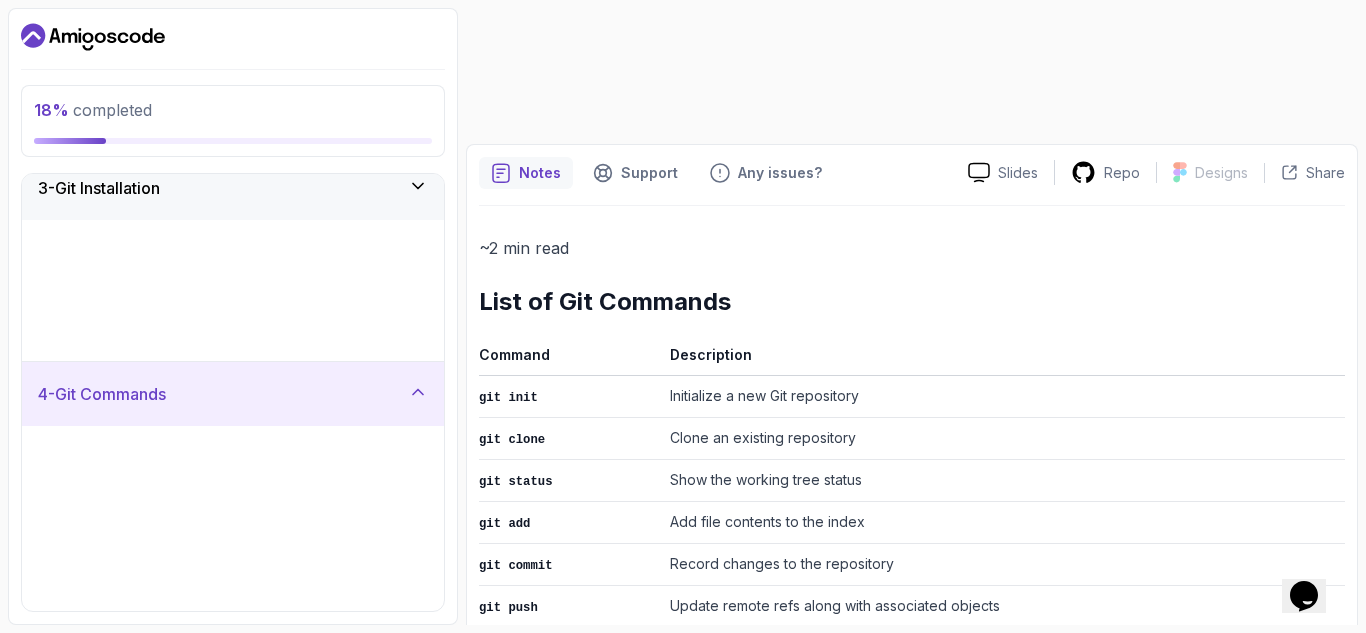 scroll, scrollTop: 0, scrollLeft: 0, axis: both 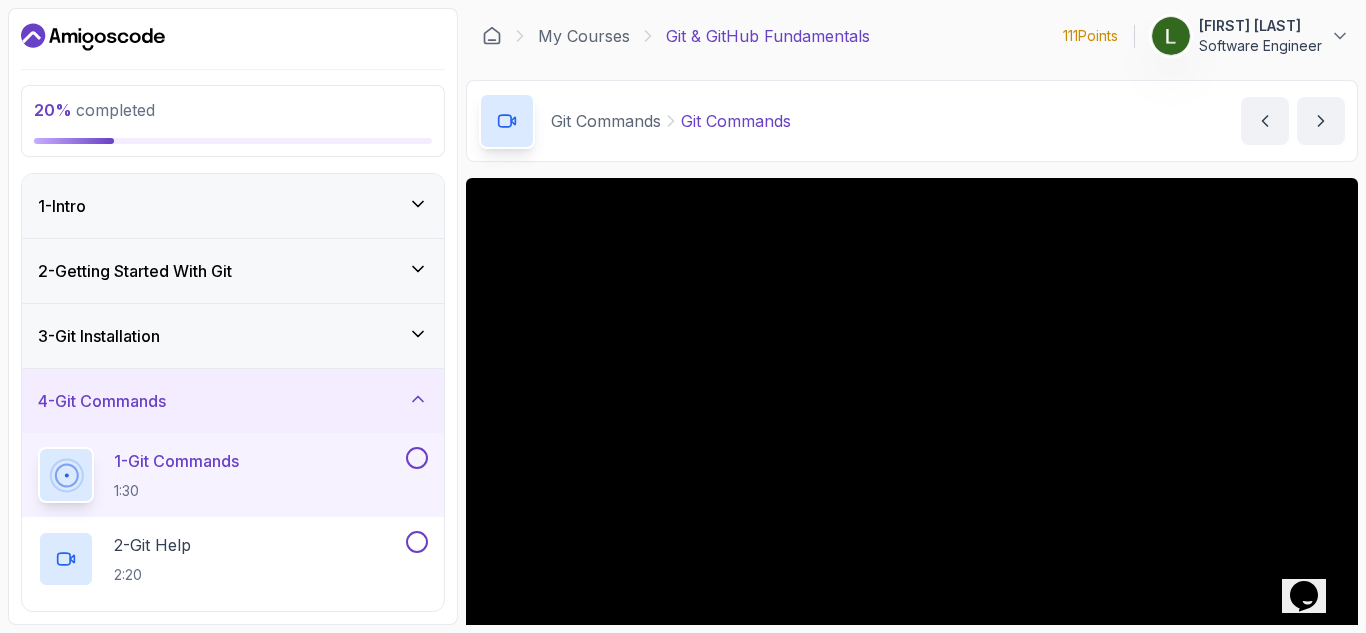 click 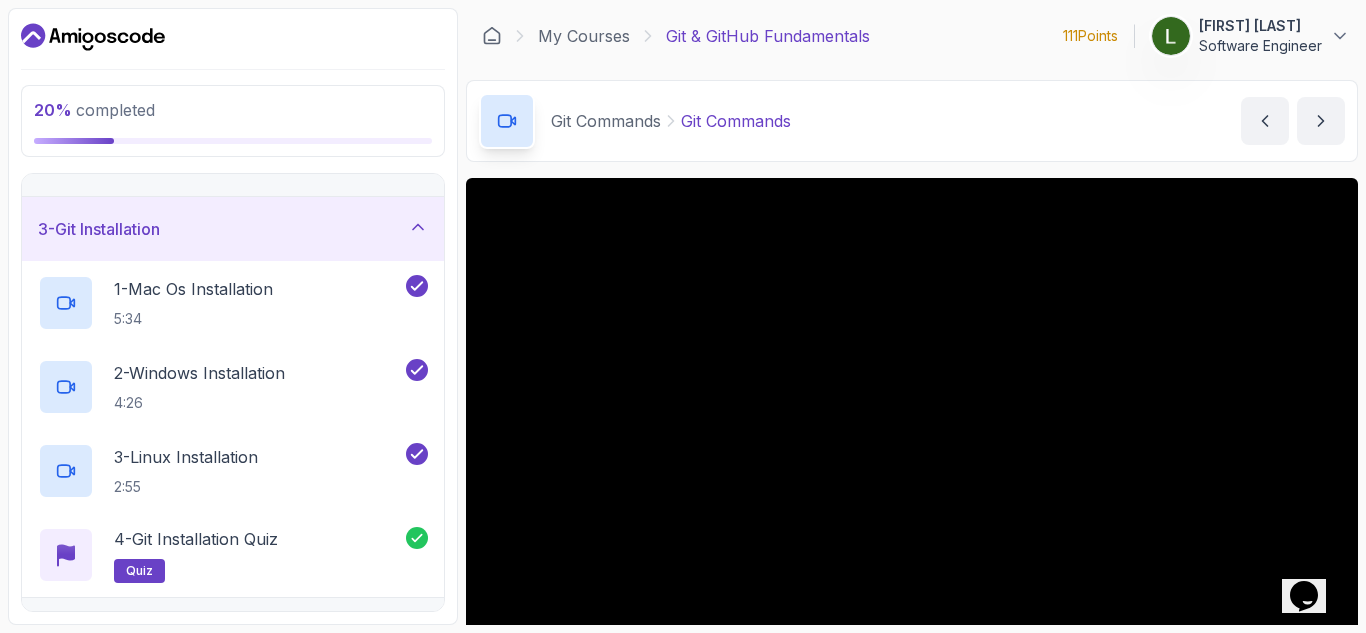 click 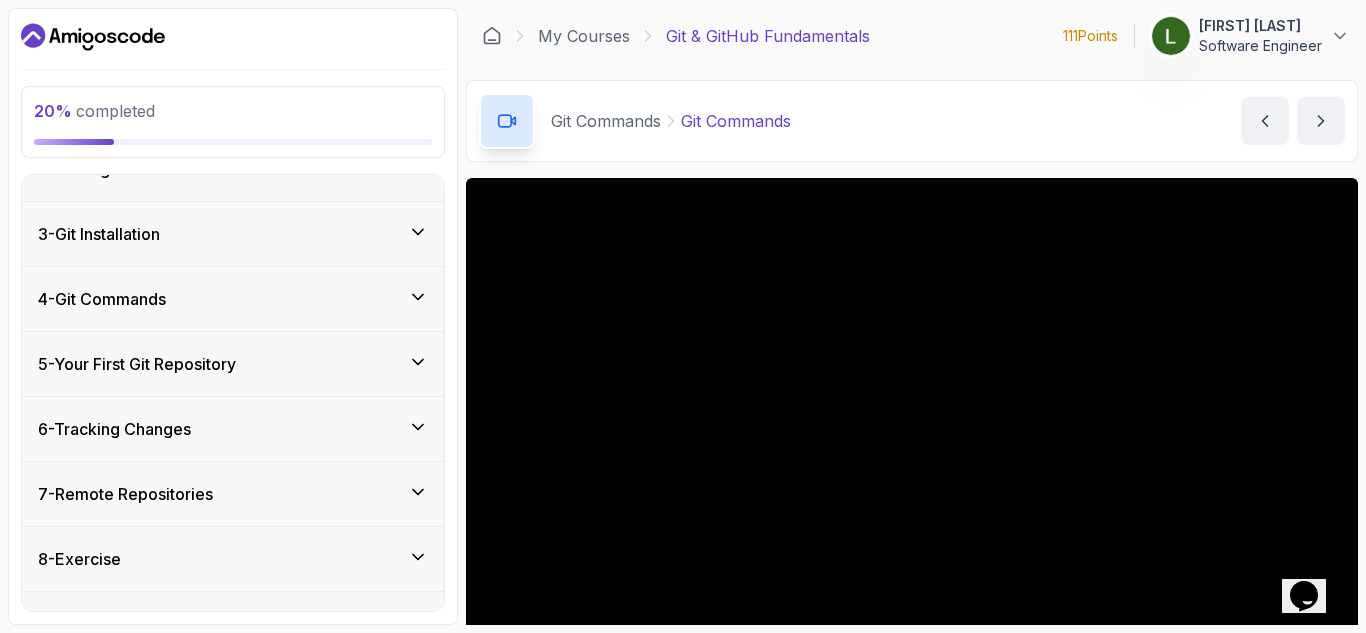 scroll, scrollTop: 102, scrollLeft: 0, axis: vertical 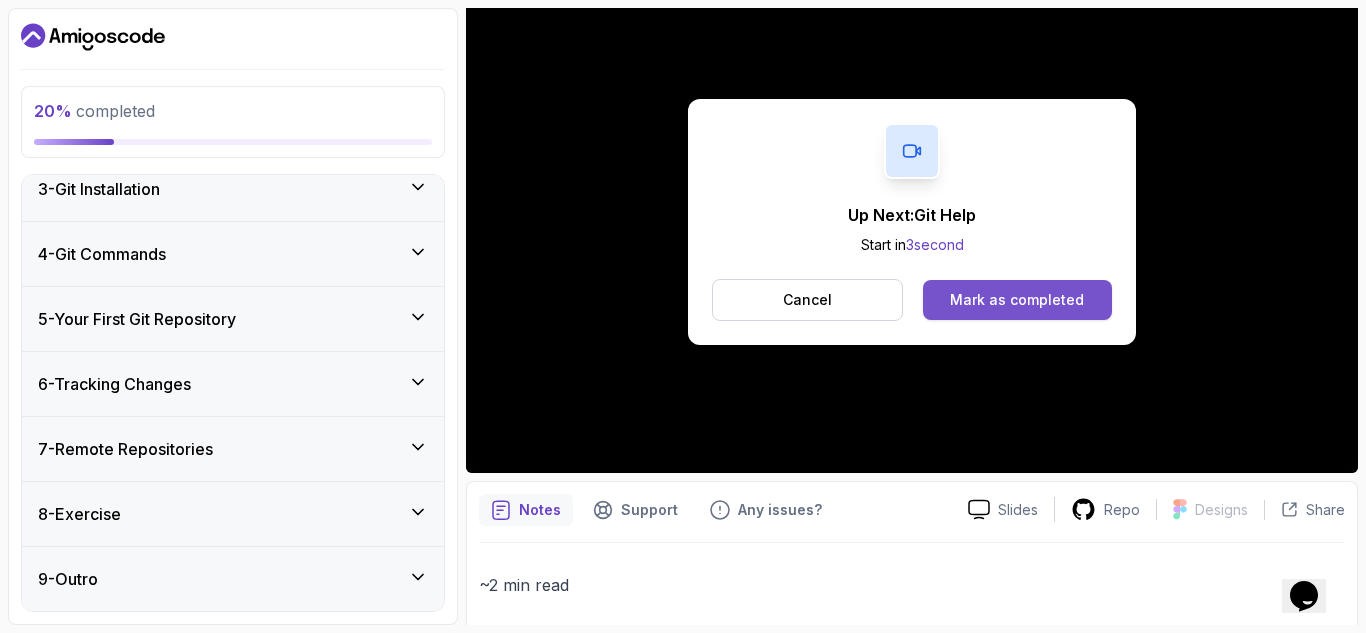 click on "Mark as completed" at bounding box center [1017, 300] 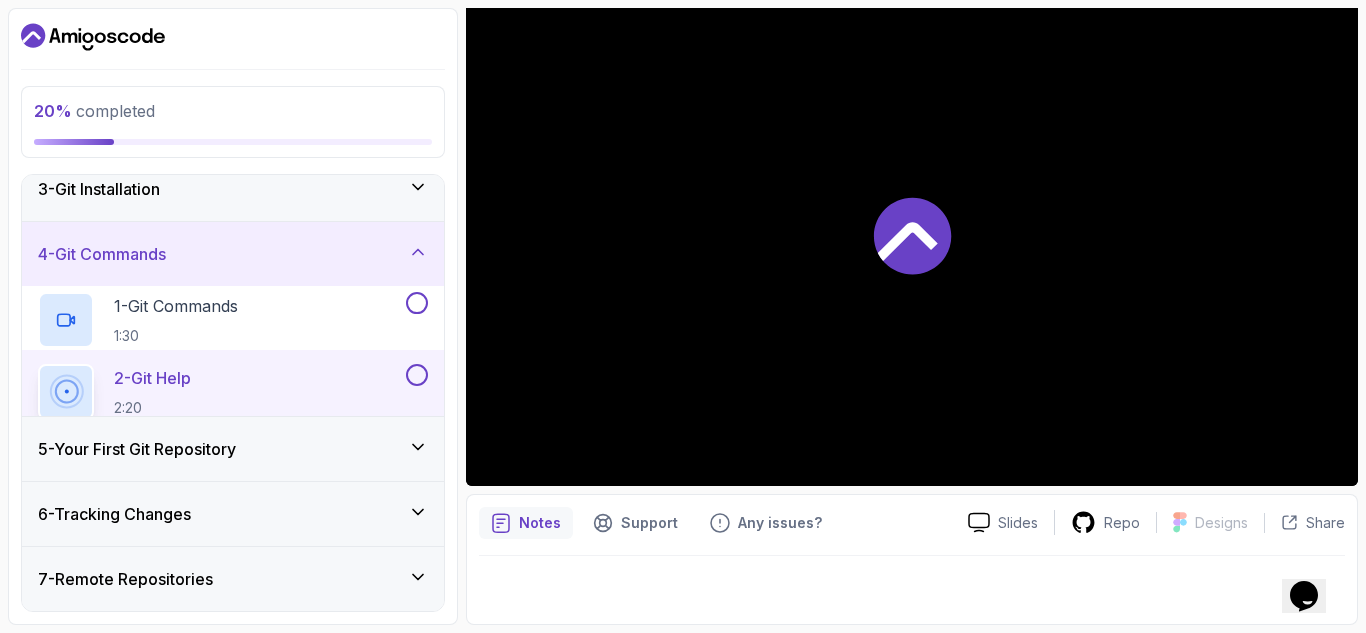 scroll, scrollTop: 194, scrollLeft: 0, axis: vertical 